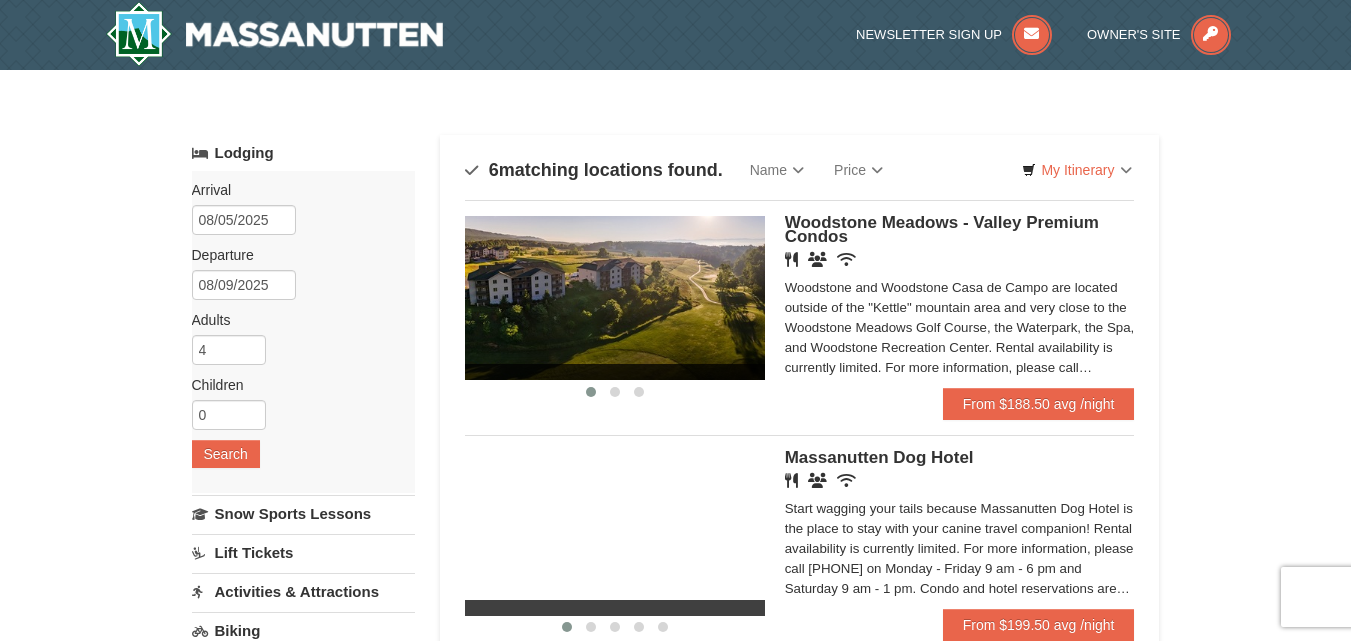 scroll, scrollTop: 0, scrollLeft: 0, axis: both 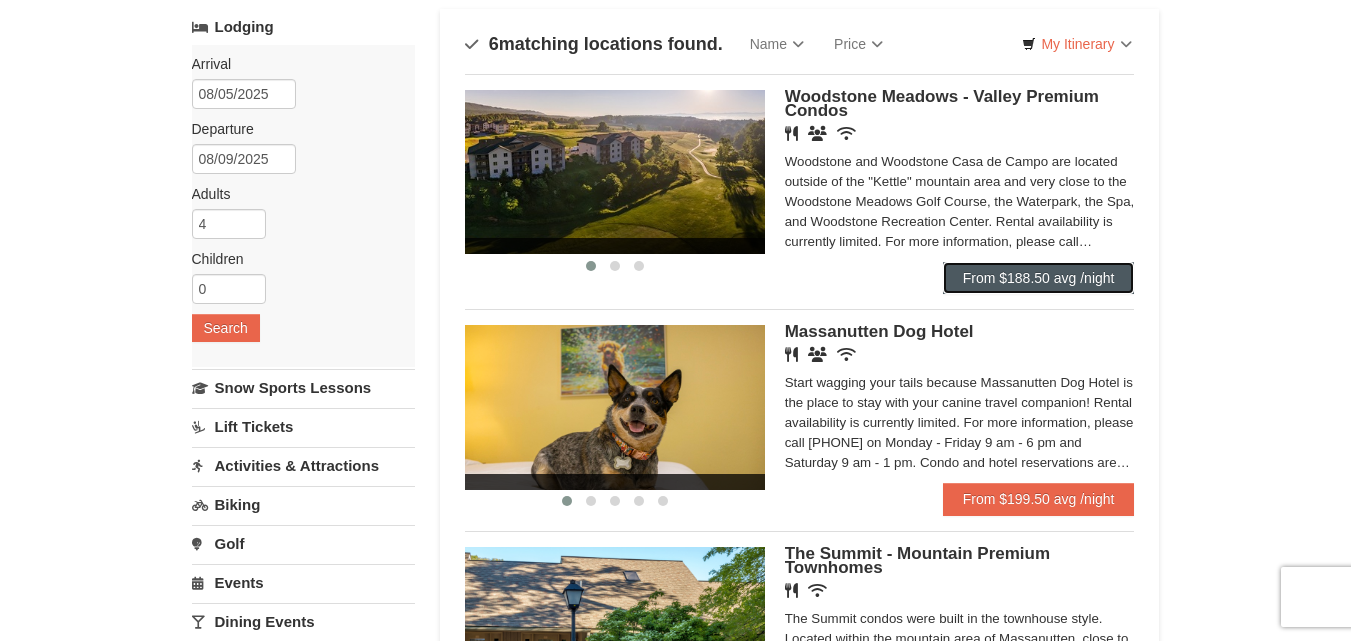click on "From $188.50 avg /night" at bounding box center [1039, 278] 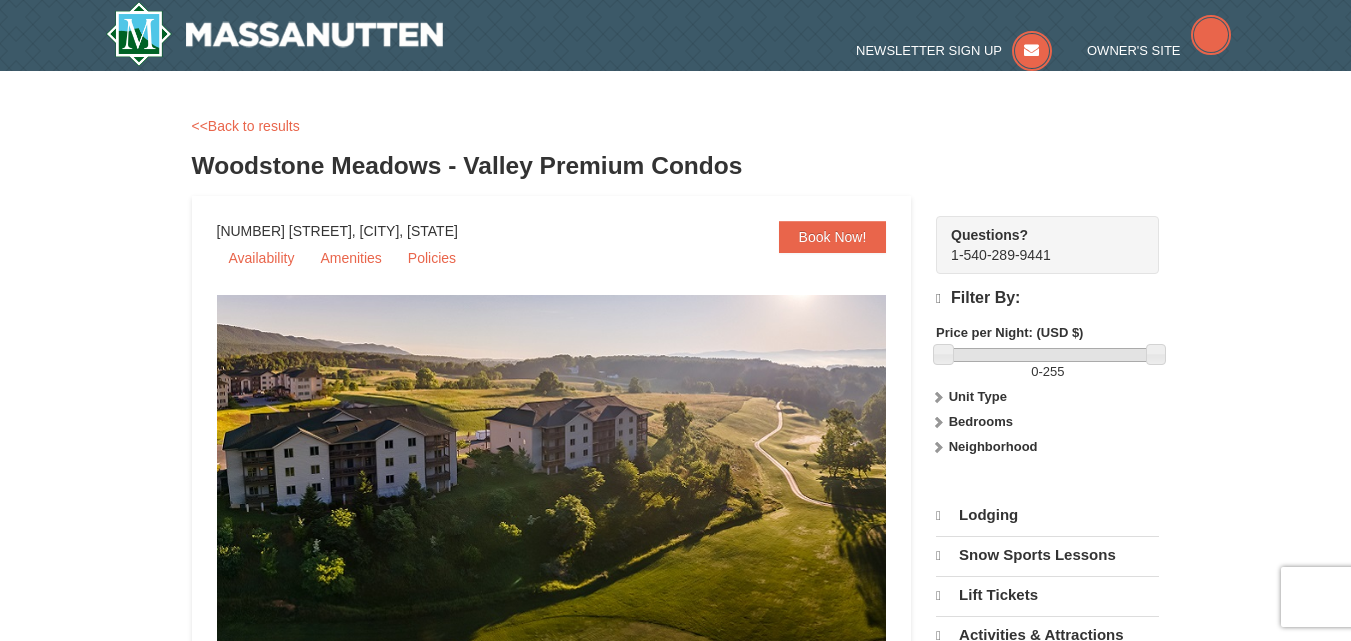scroll, scrollTop: 0, scrollLeft: 0, axis: both 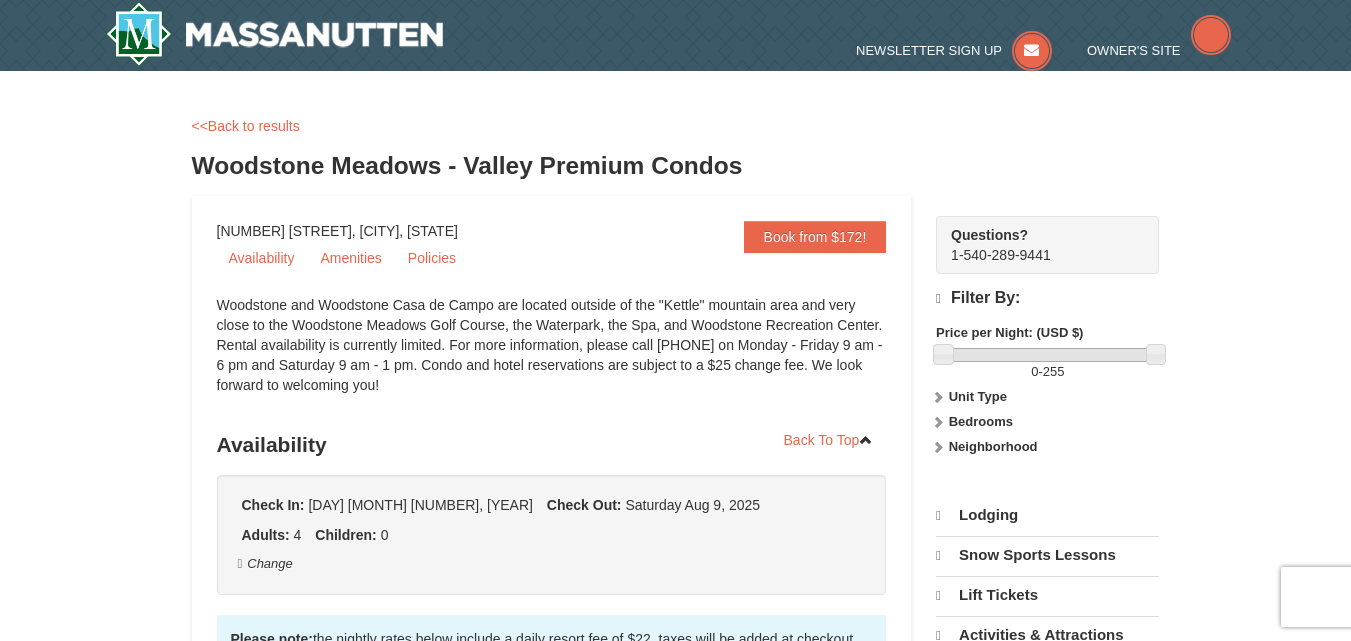 select on "8" 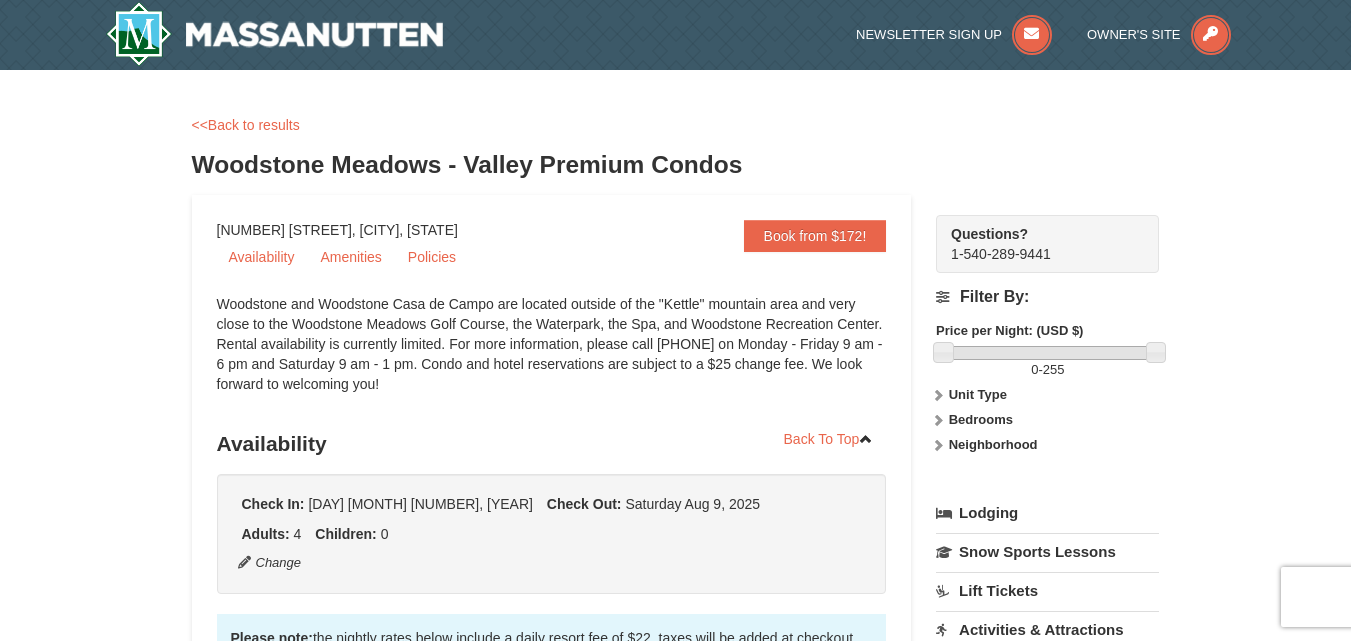 scroll, scrollTop: 0, scrollLeft: 0, axis: both 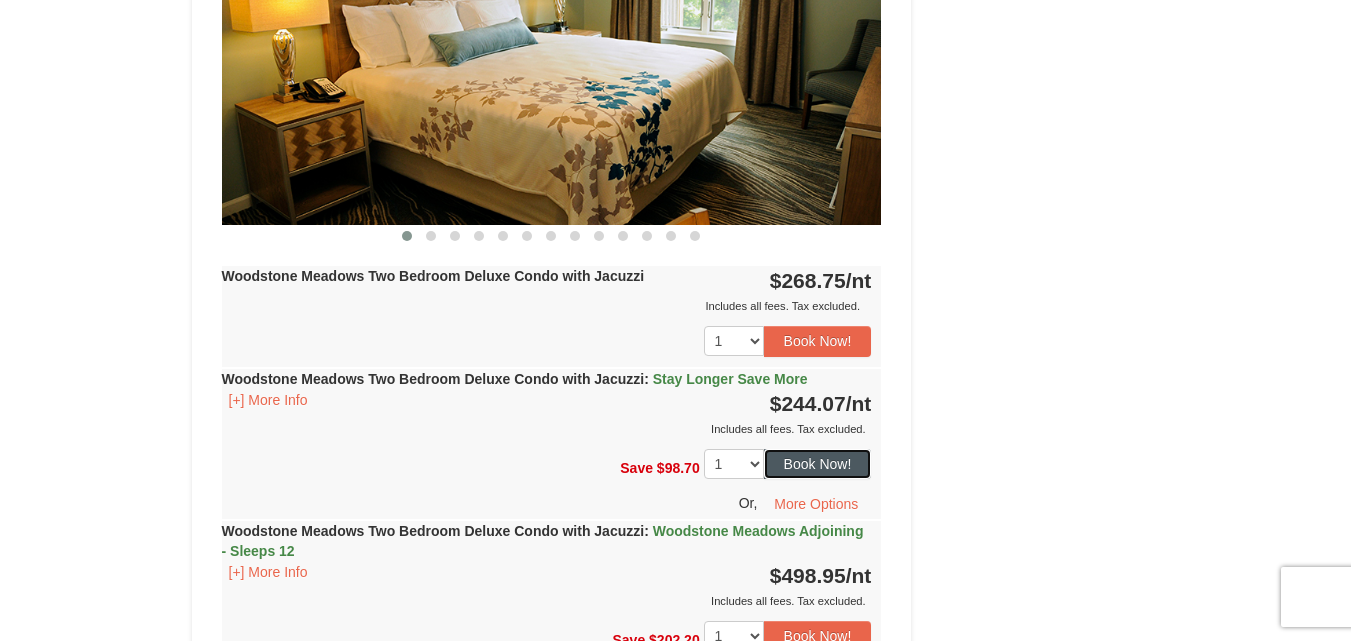 click on "Book Now!" at bounding box center [818, 464] 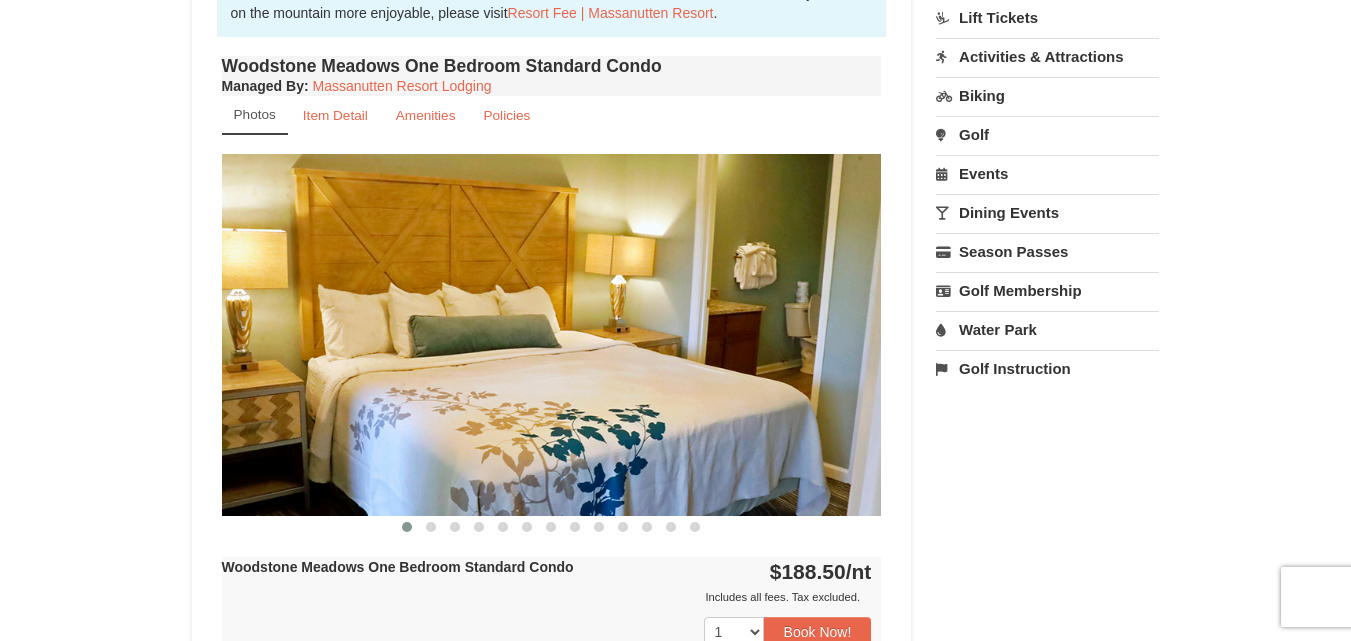 scroll, scrollTop: 195, scrollLeft: 0, axis: vertical 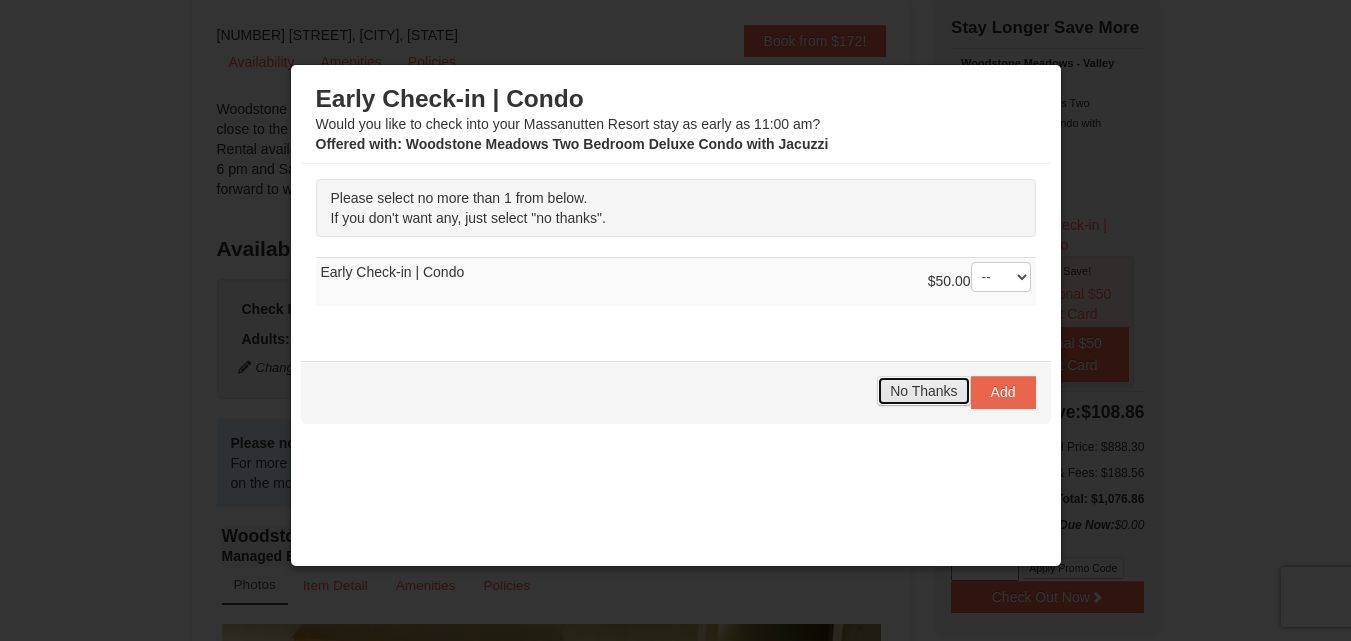click on "No Thanks" at bounding box center (923, 391) 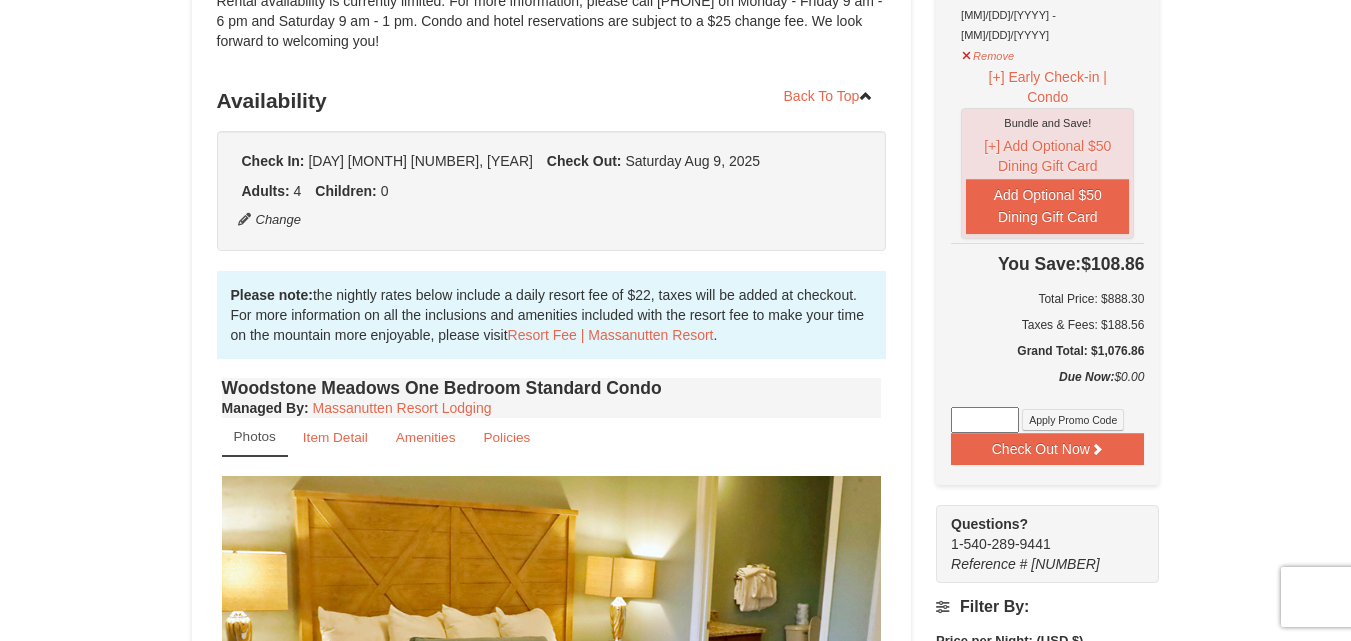 scroll, scrollTop: 356, scrollLeft: 0, axis: vertical 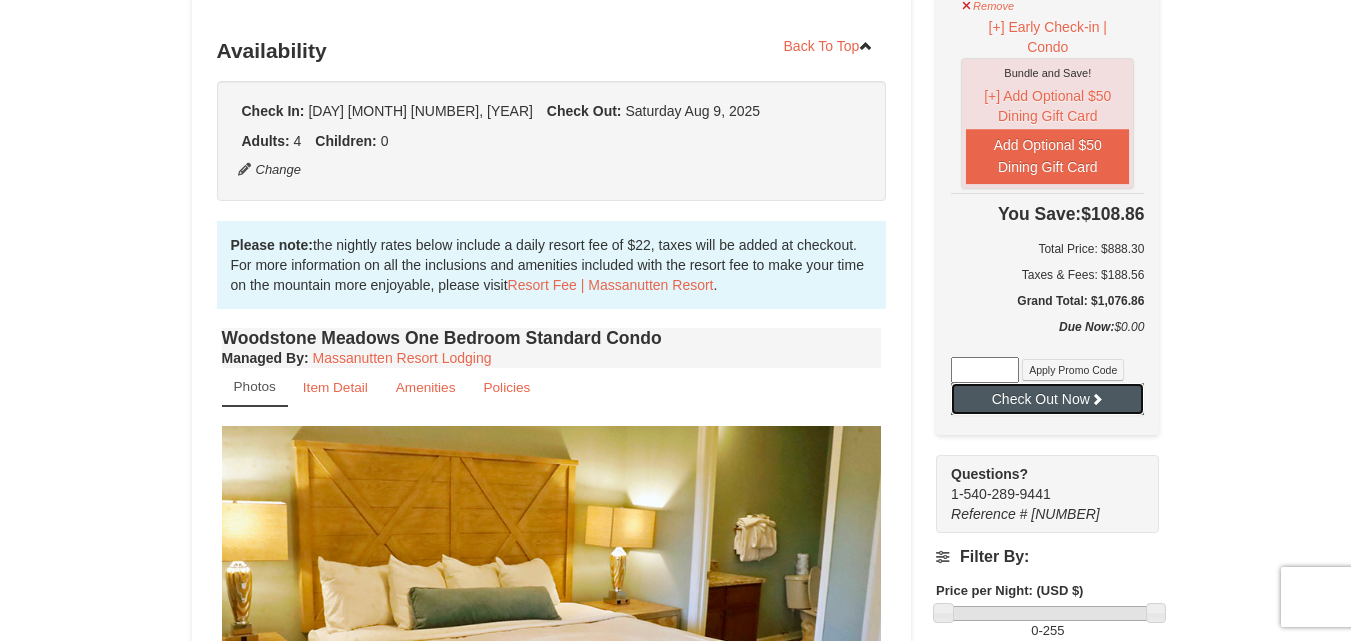 click on "Check Out Now" at bounding box center [1047, 399] 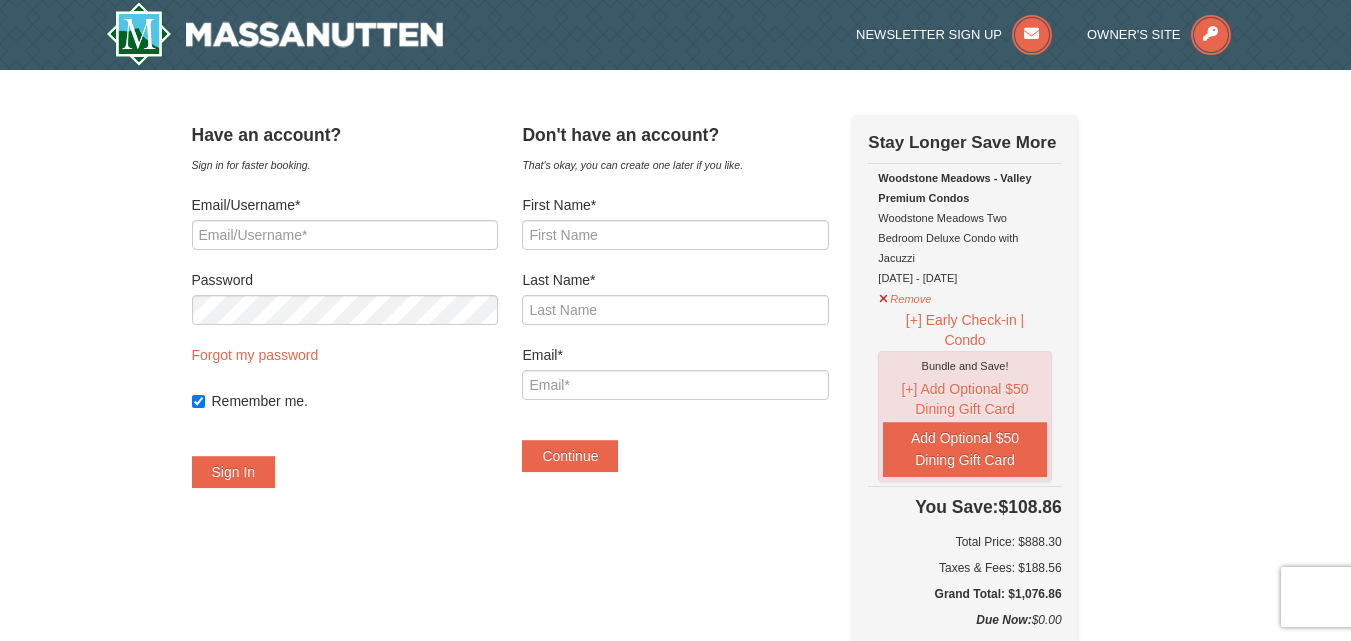 scroll, scrollTop: 0, scrollLeft: 0, axis: both 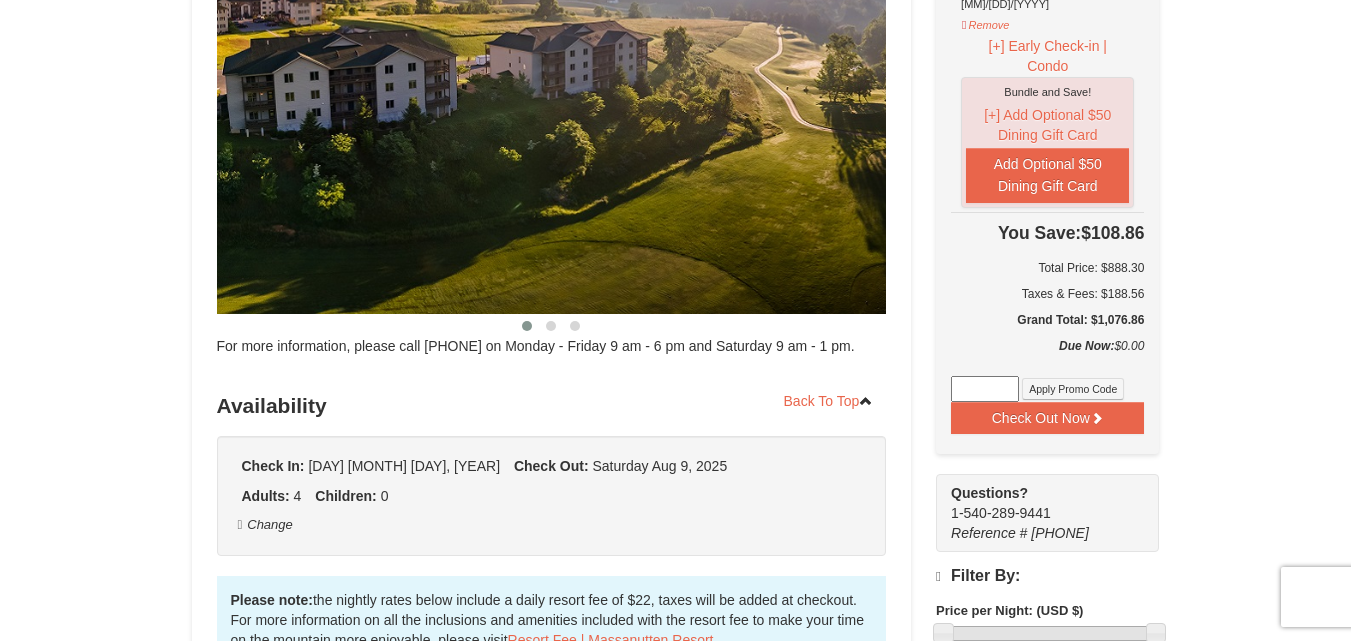 select on "8" 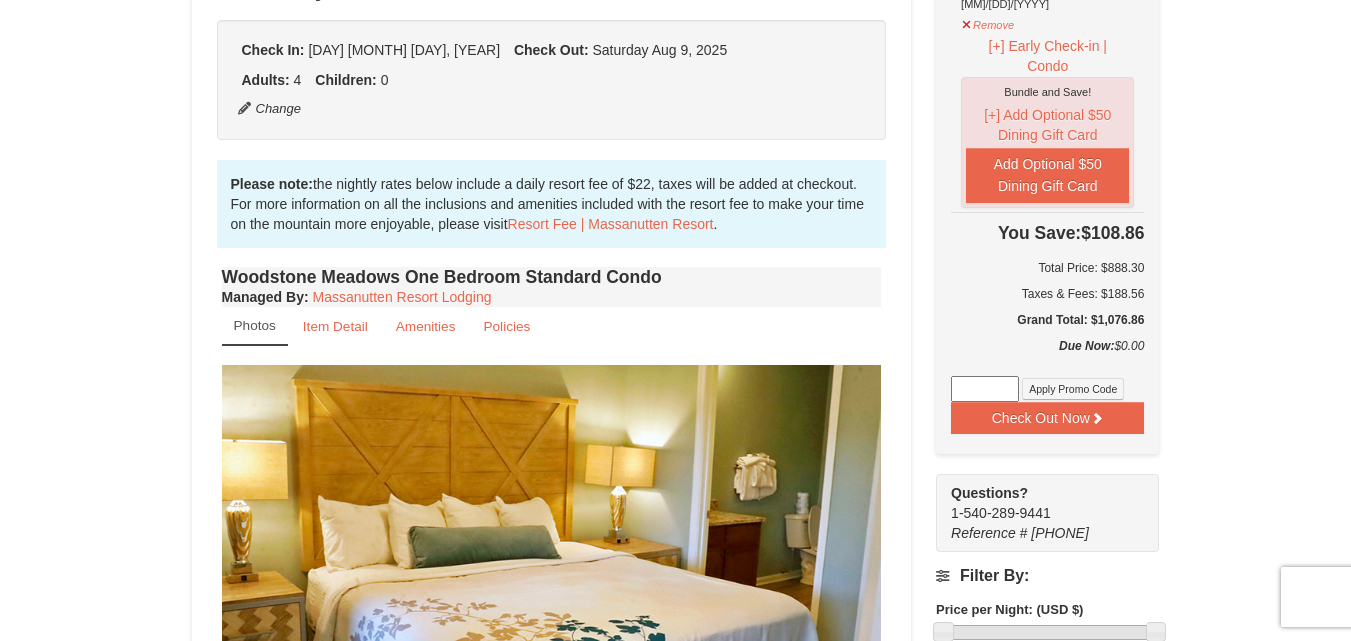 scroll, scrollTop: 393, scrollLeft: 0, axis: vertical 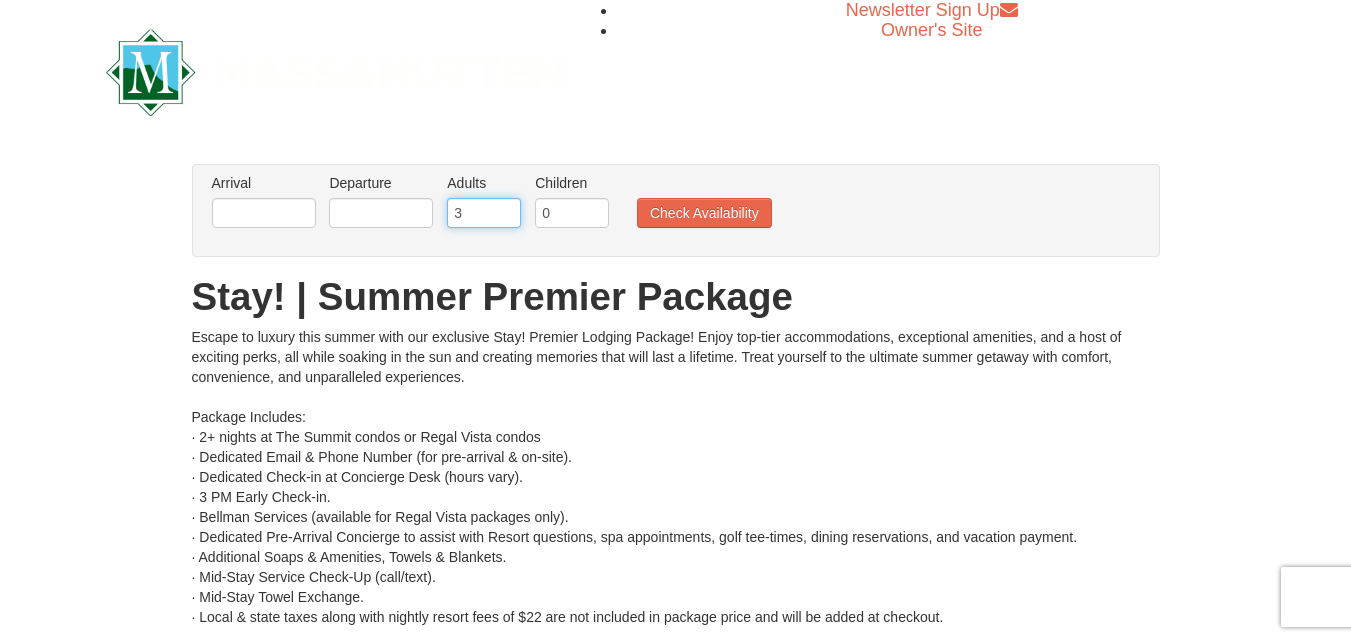 click on "3" at bounding box center [484, 213] 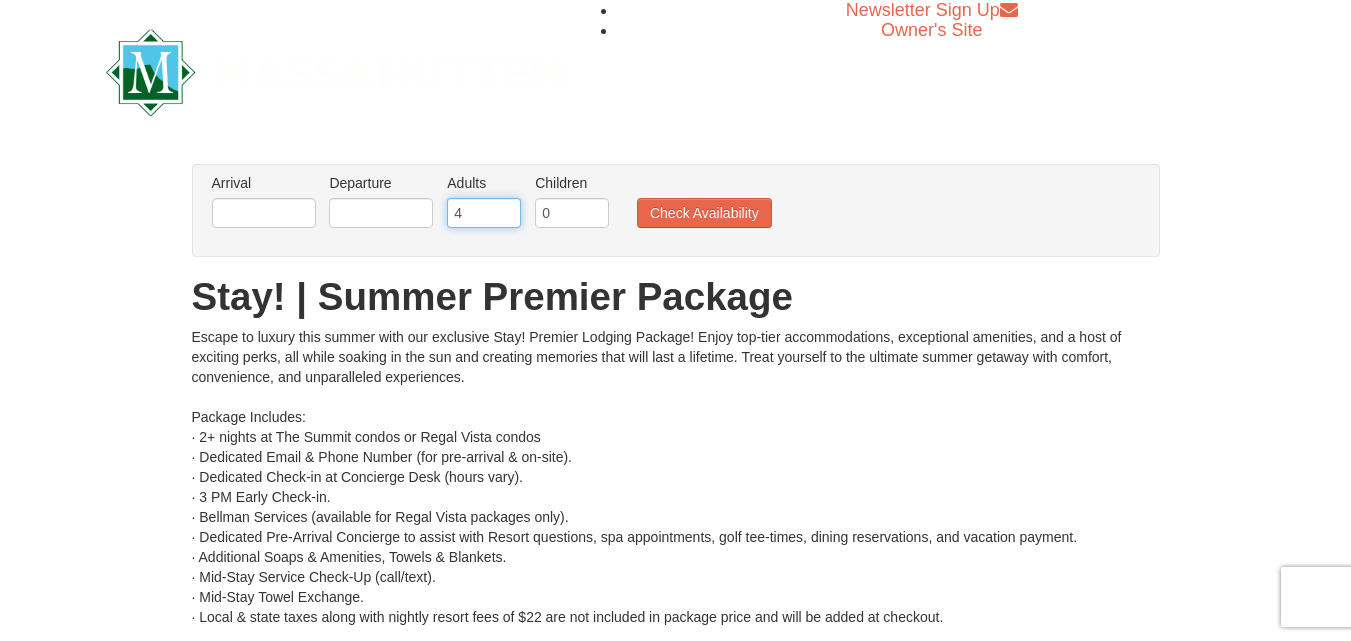 type on "4" 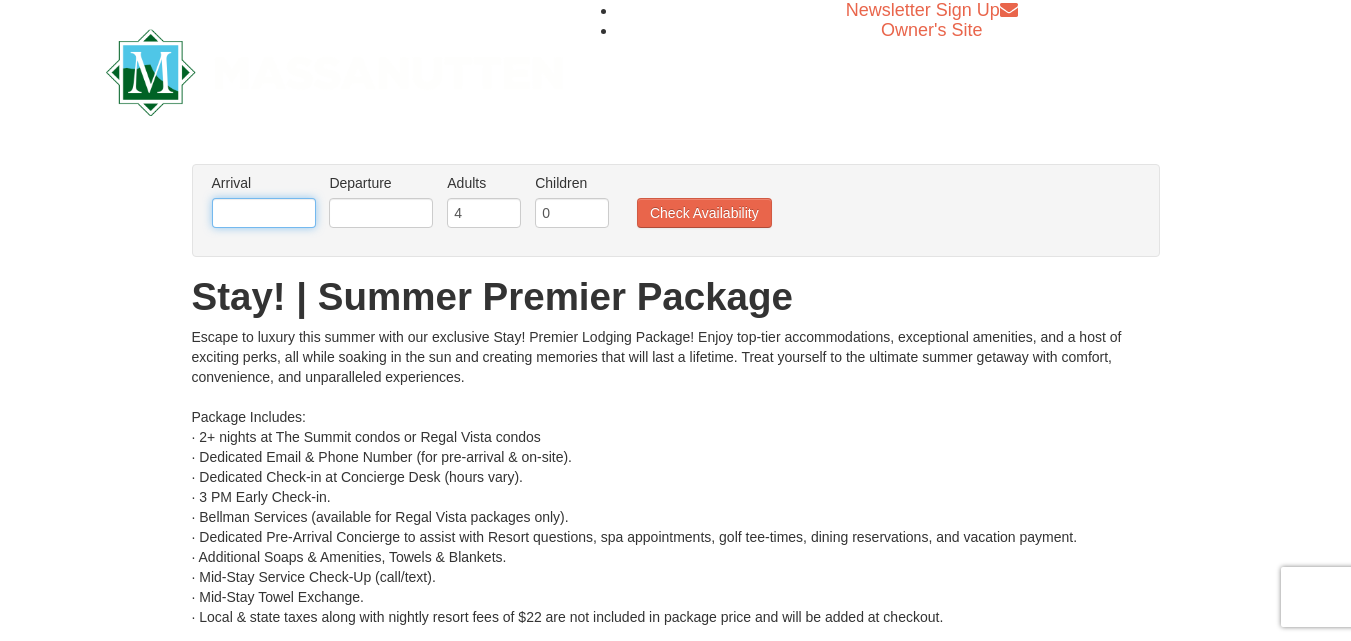 click at bounding box center (264, 213) 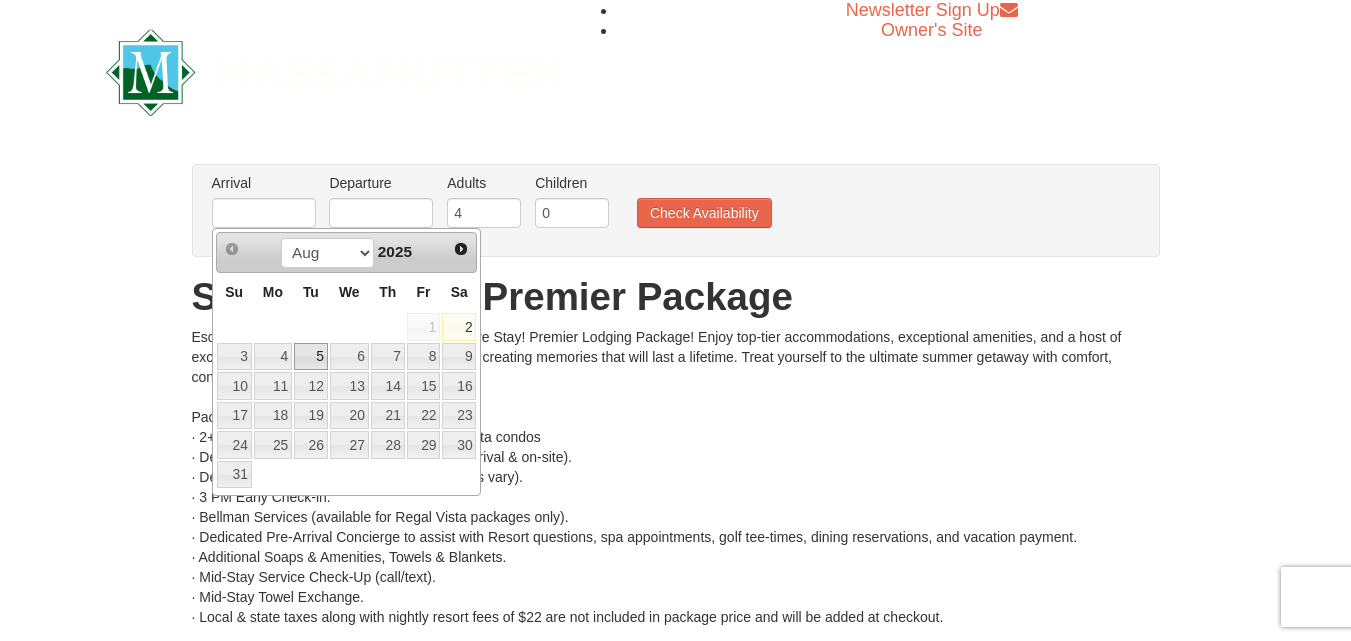 click on "5" at bounding box center [311, 357] 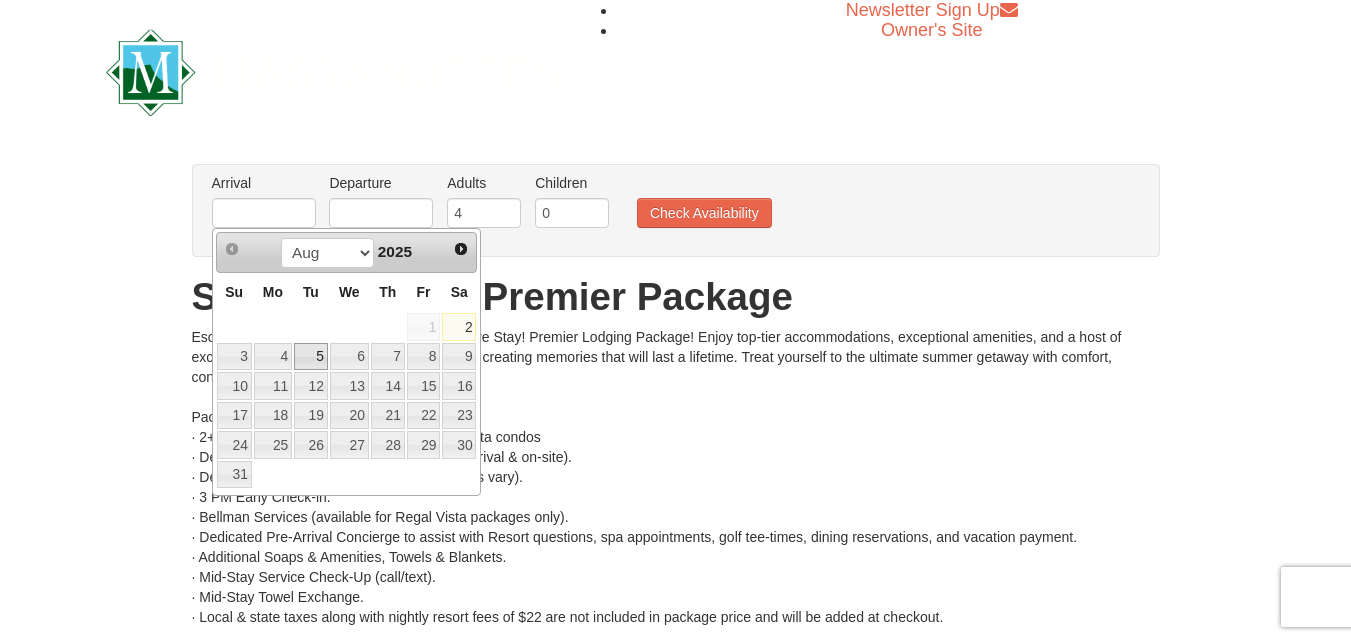 type on "08/05/2025" 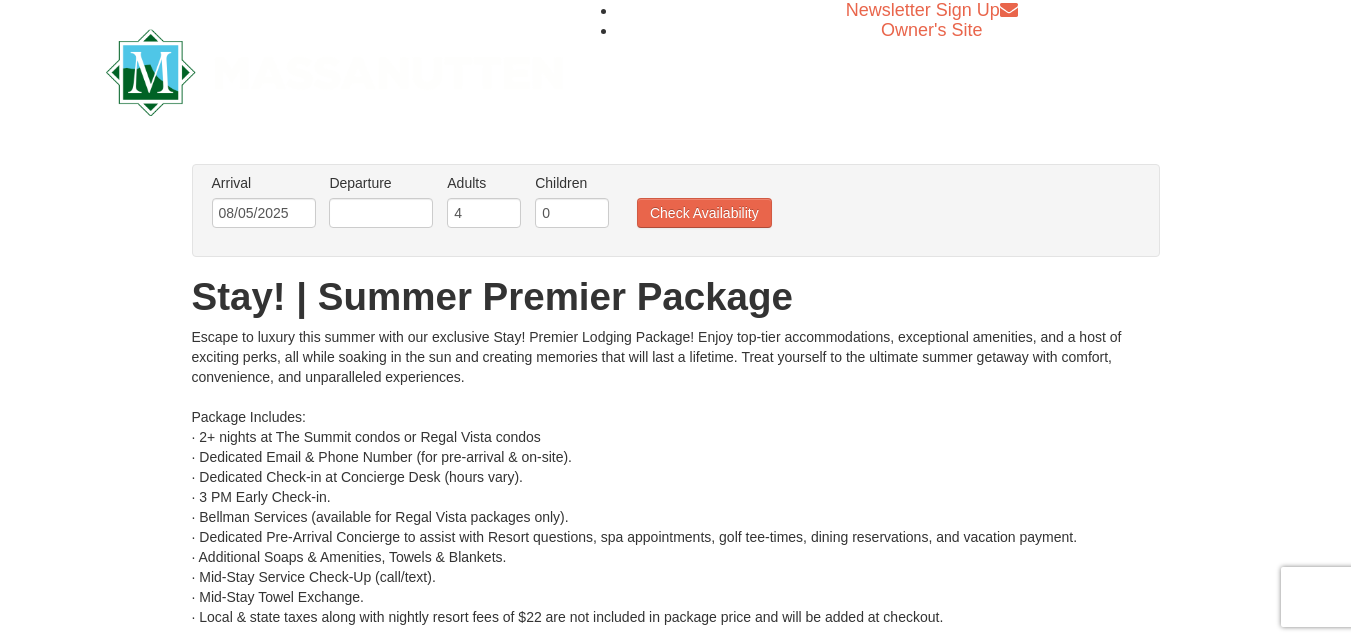 click on "Departure Please format dates MM/DD/YYYY Please format dates MM/DD/YYYY" at bounding box center (381, 205) 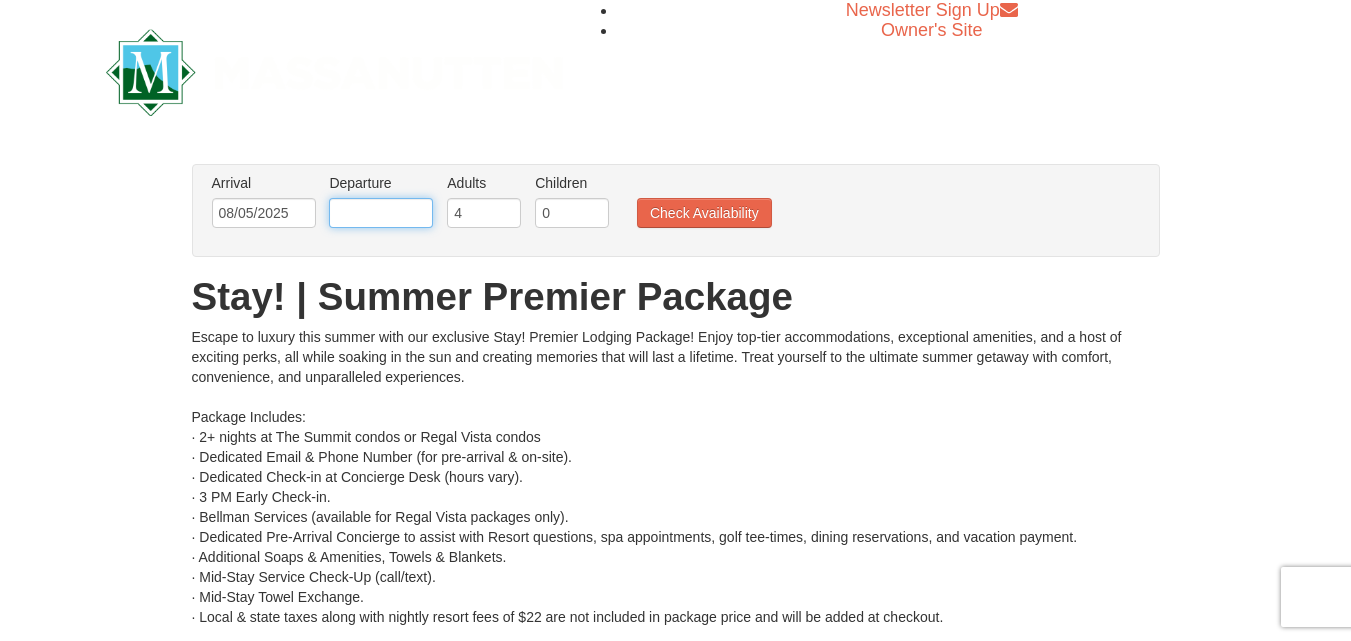 click at bounding box center [381, 213] 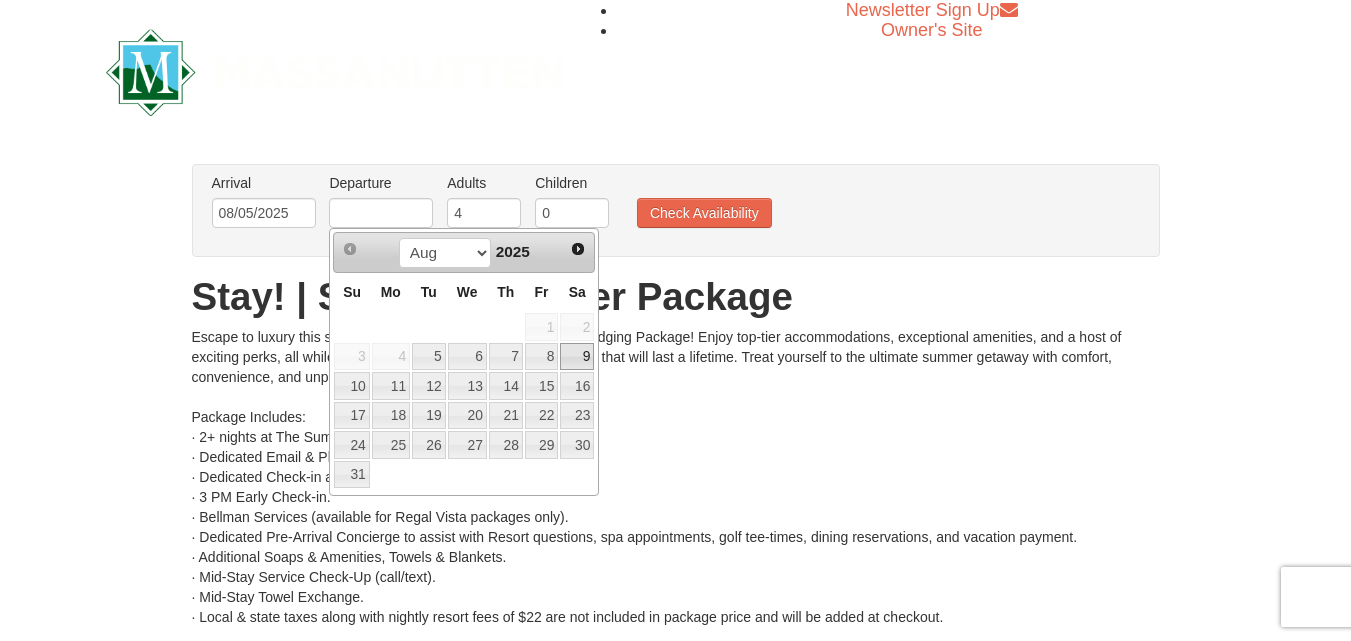 click on "9" at bounding box center [577, 357] 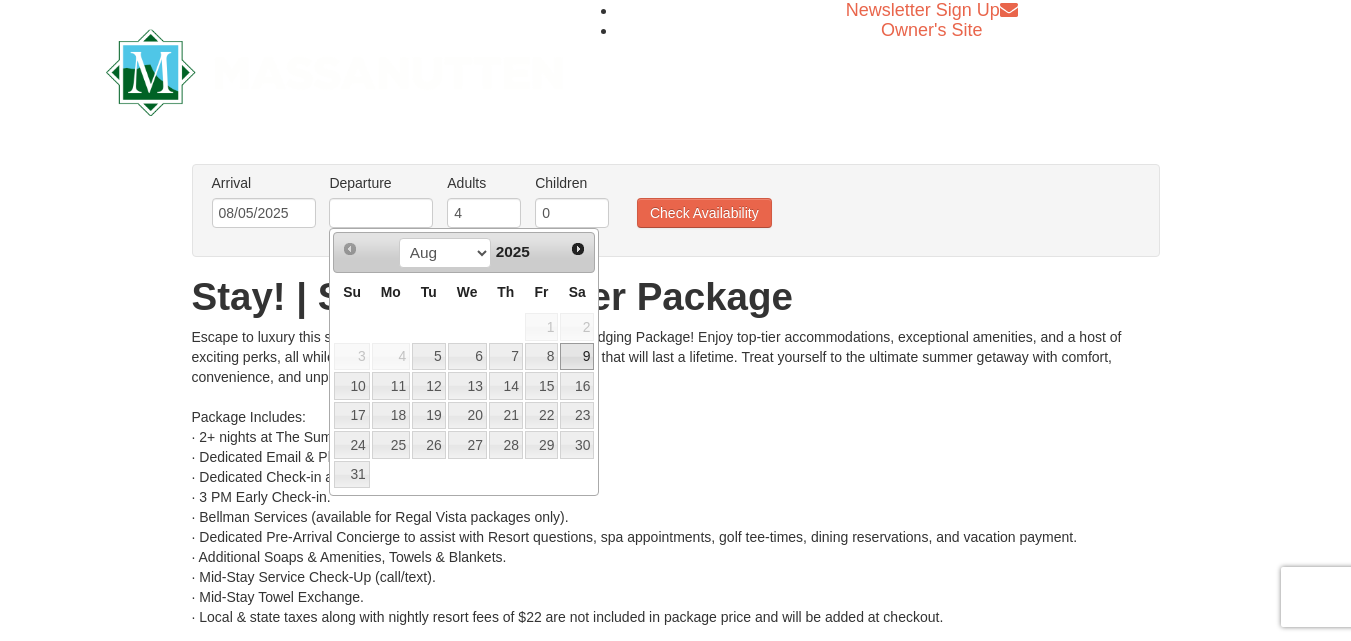 type on "08/09/2025" 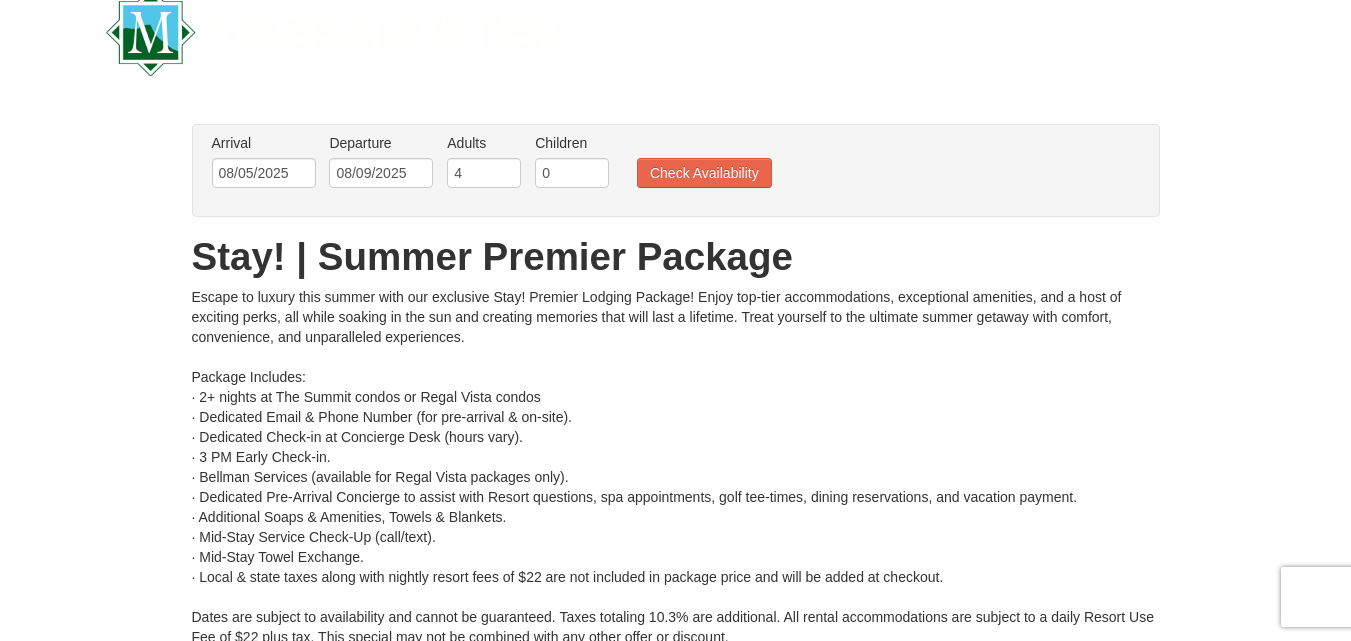 scroll, scrollTop: 33, scrollLeft: 0, axis: vertical 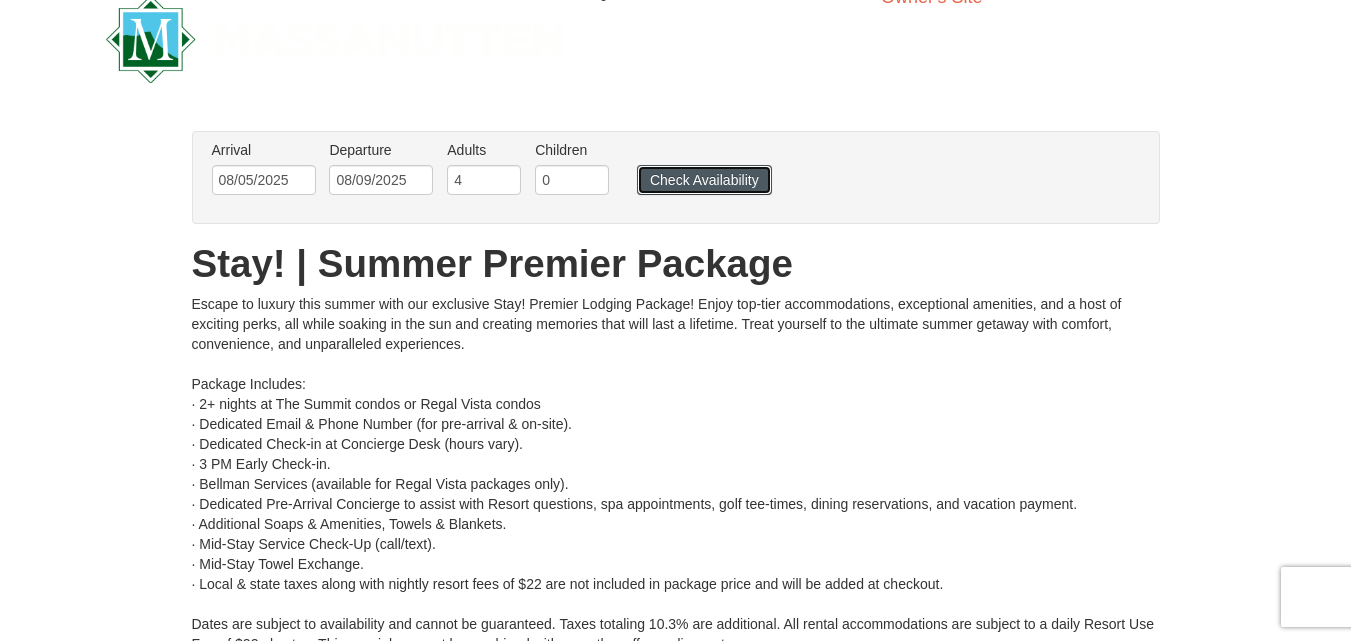 click on "Check Availability" at bounding box center [704, 180] 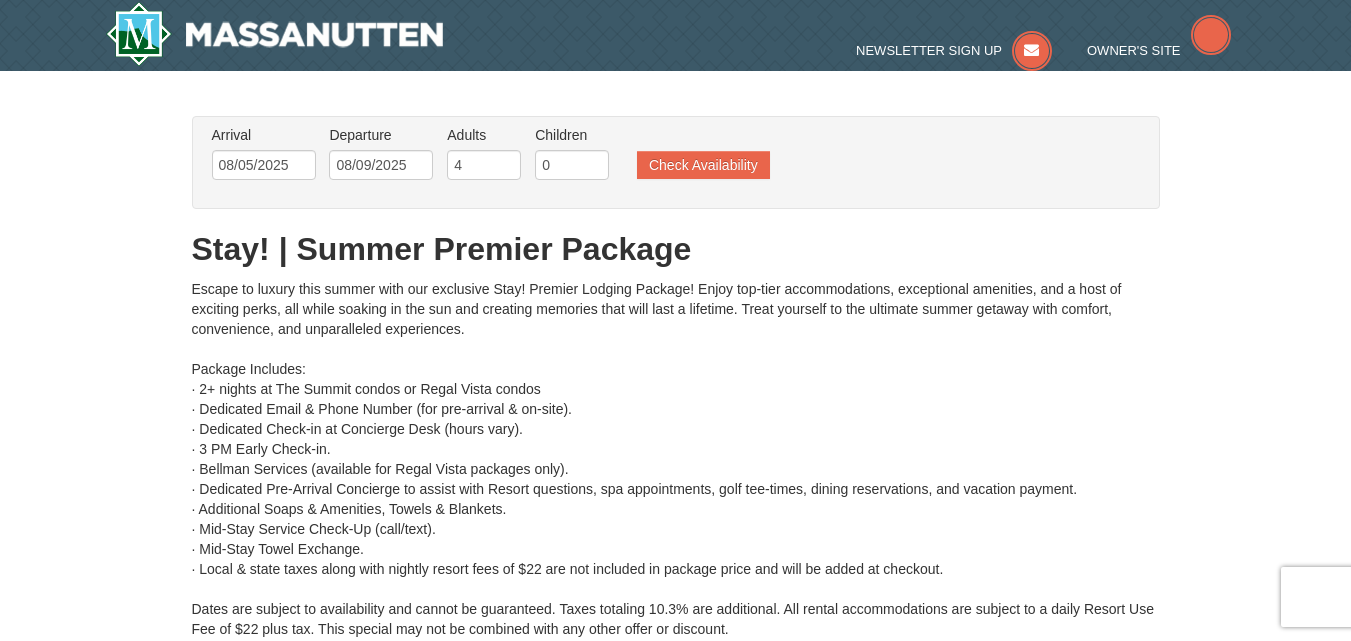 type on "08/05/2025" 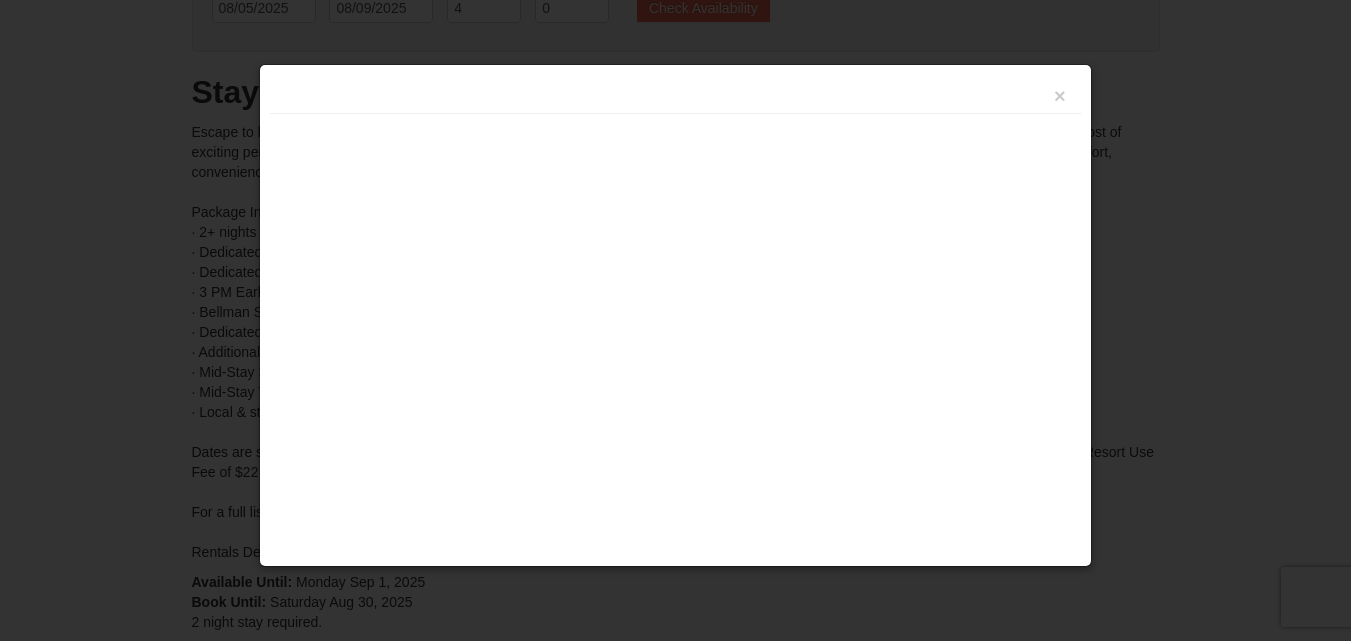 scroll, scrollTop: 892, scrollLeft: 0, axis: vertical 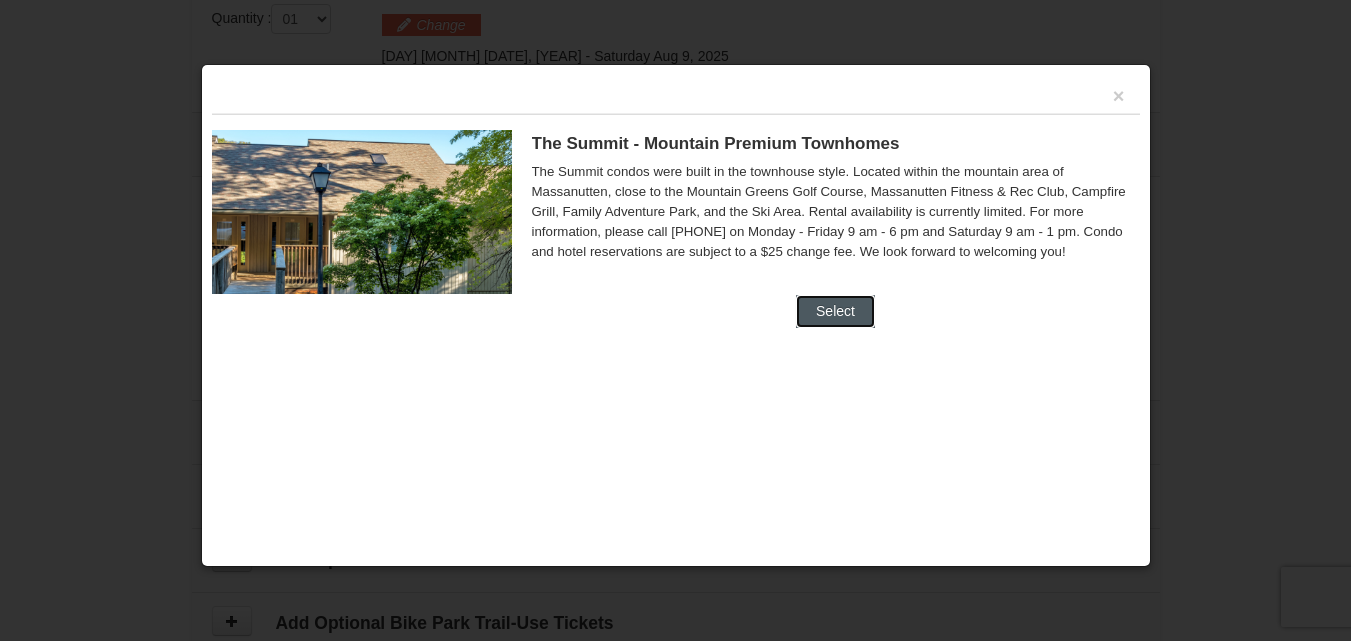 click on "Select" at bounding box center [835, 311] 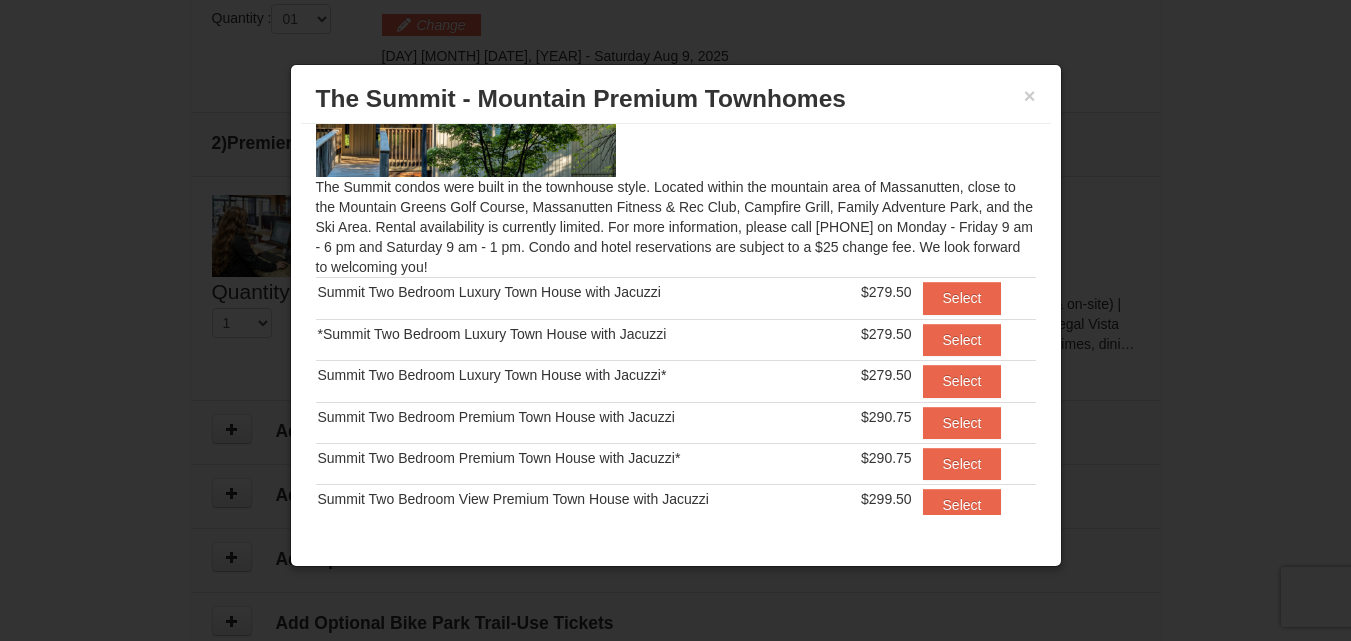 scroll, scrollTop: 123, scrollLeft: 0, axis: vertical 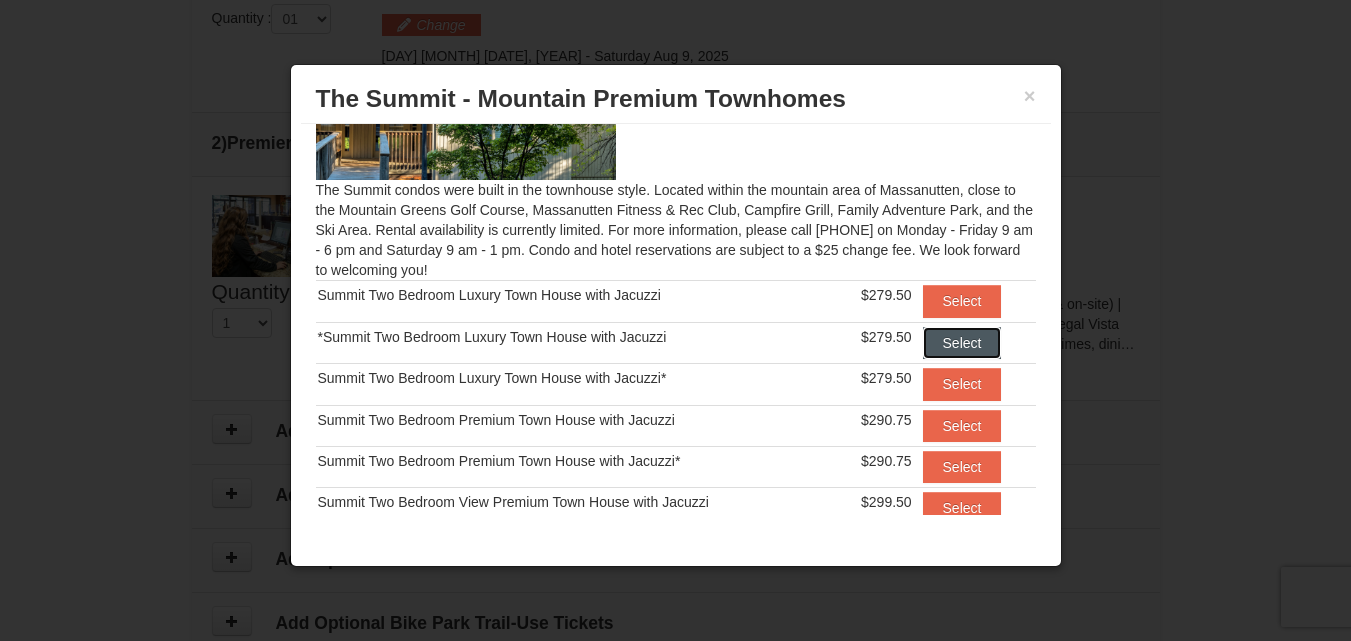 click on "Select" at bounding box center [962, 343] 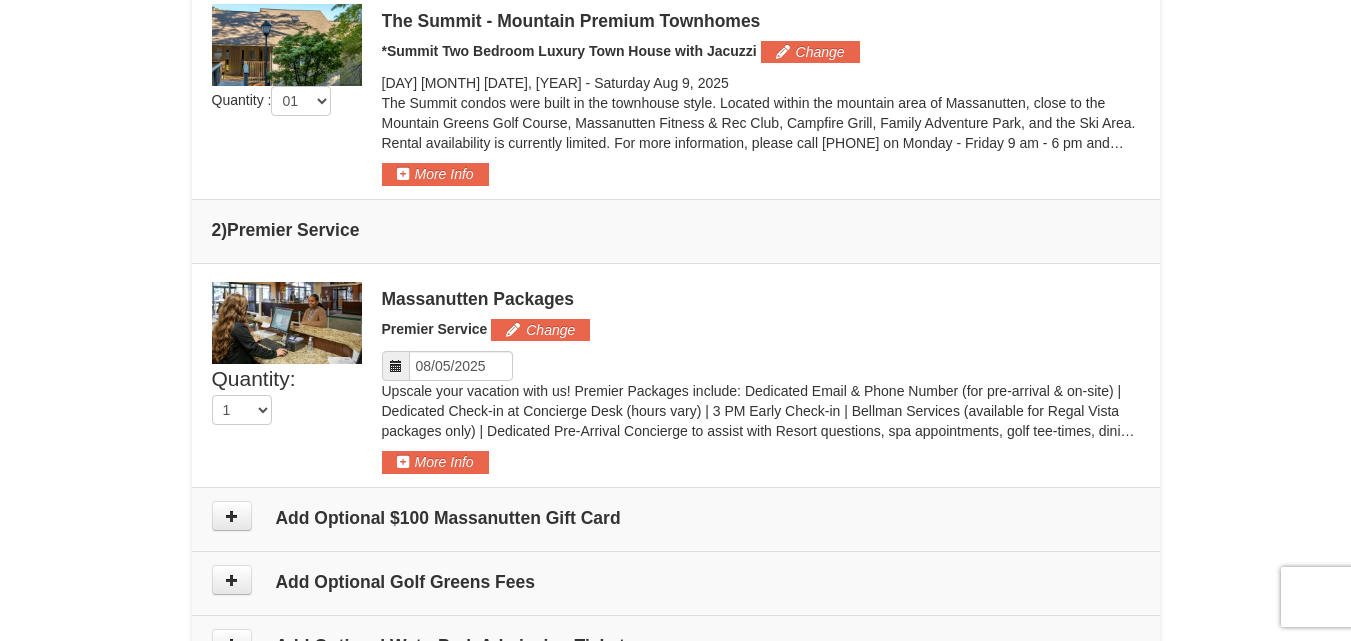 drag, startPoint x: 1350, startPoint y: 318, endPoint x: 1350, endPoint y: 303, distance: 15 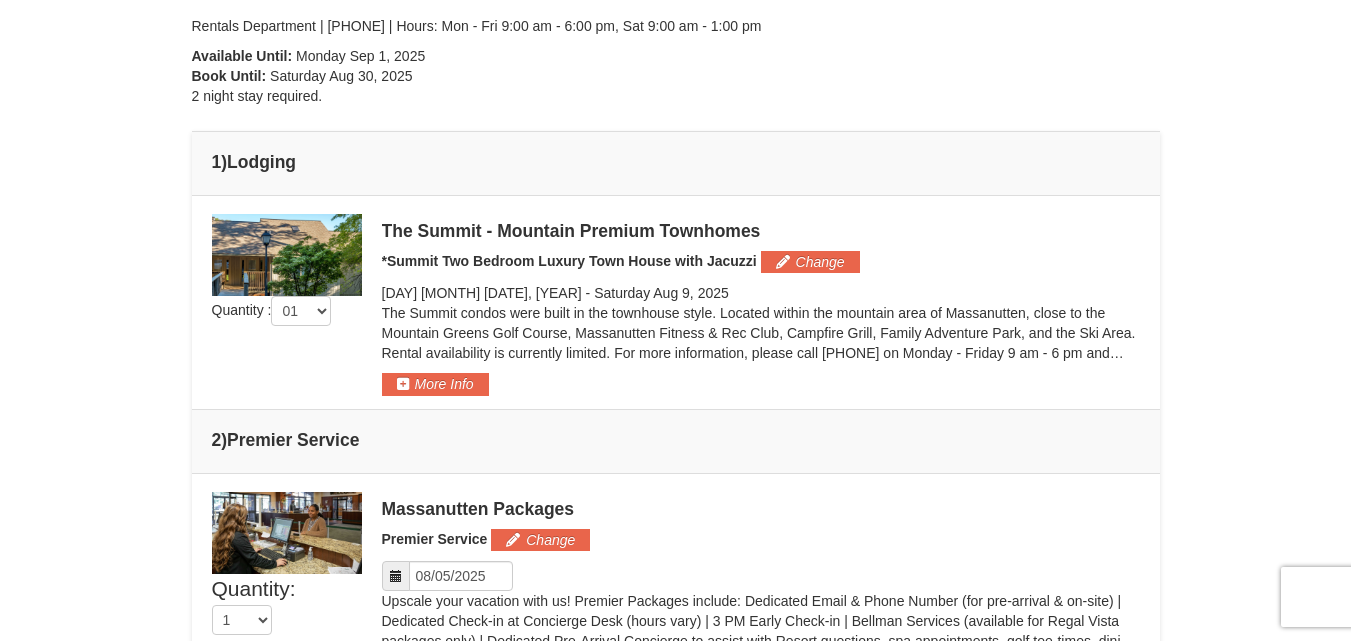 scroll, scrollTop: 685, scrollLeft: 0, axis: vertical 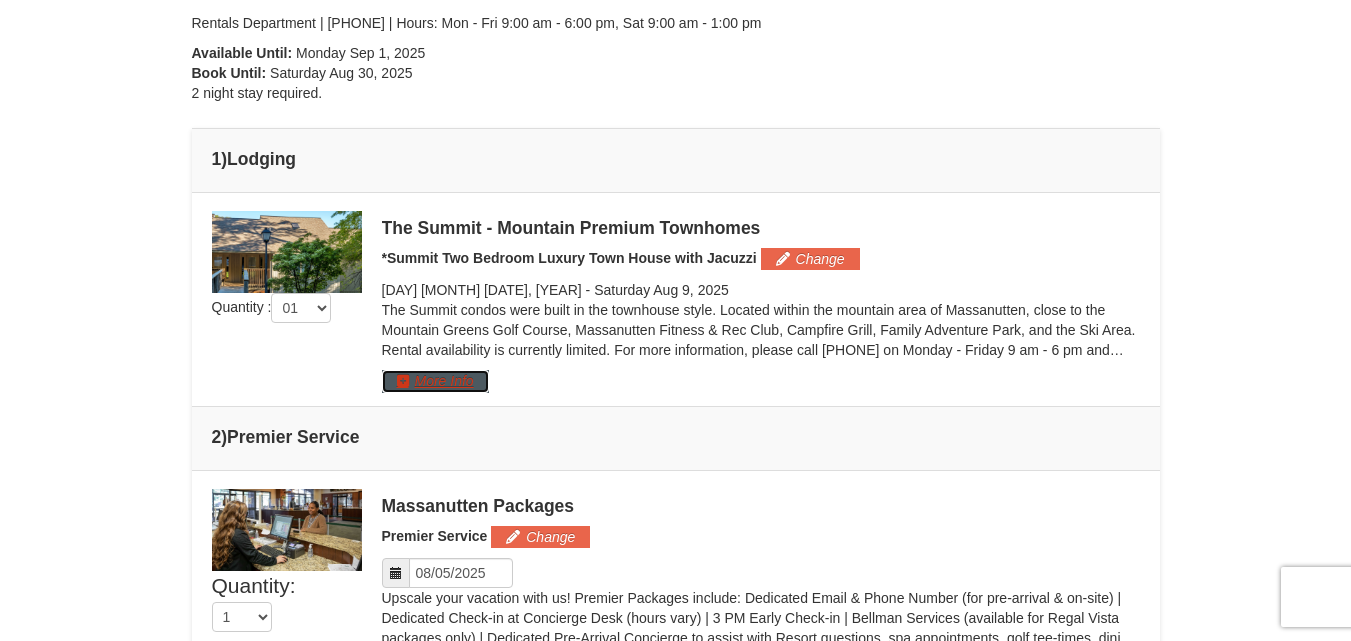 click on "More Info" at bounding box center (435, 381) 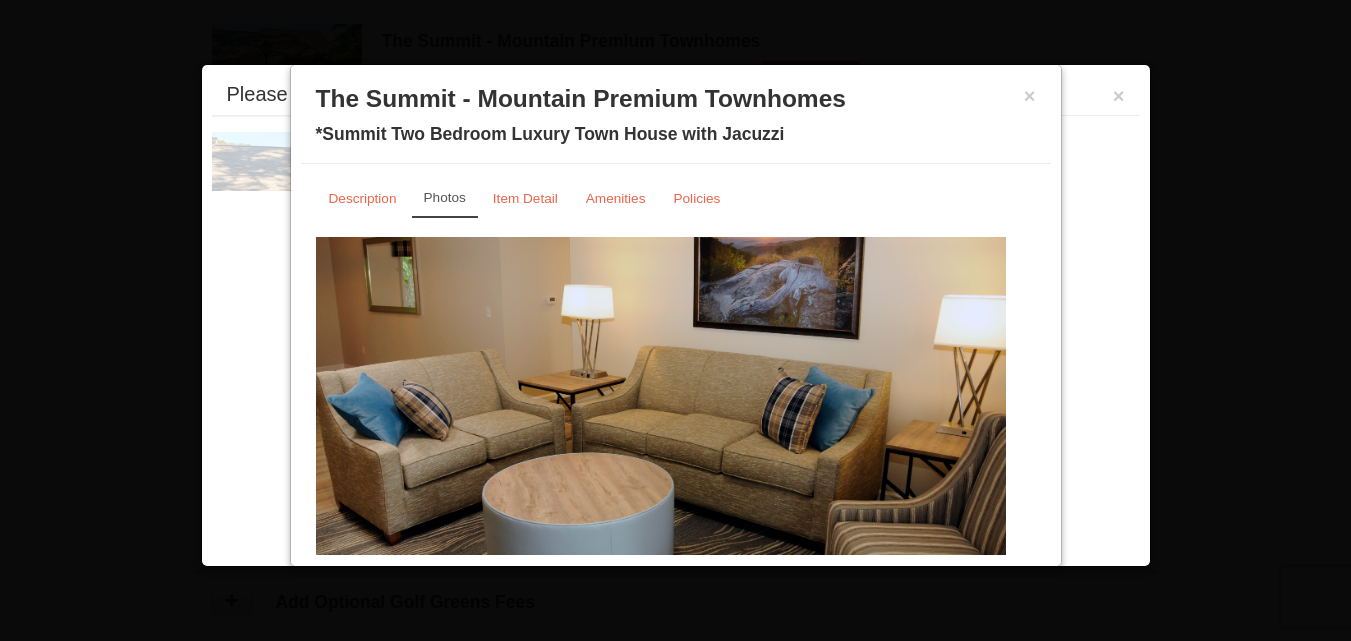 scroll, scrollTop: 896, scrollLeft: 0, axis: vertical 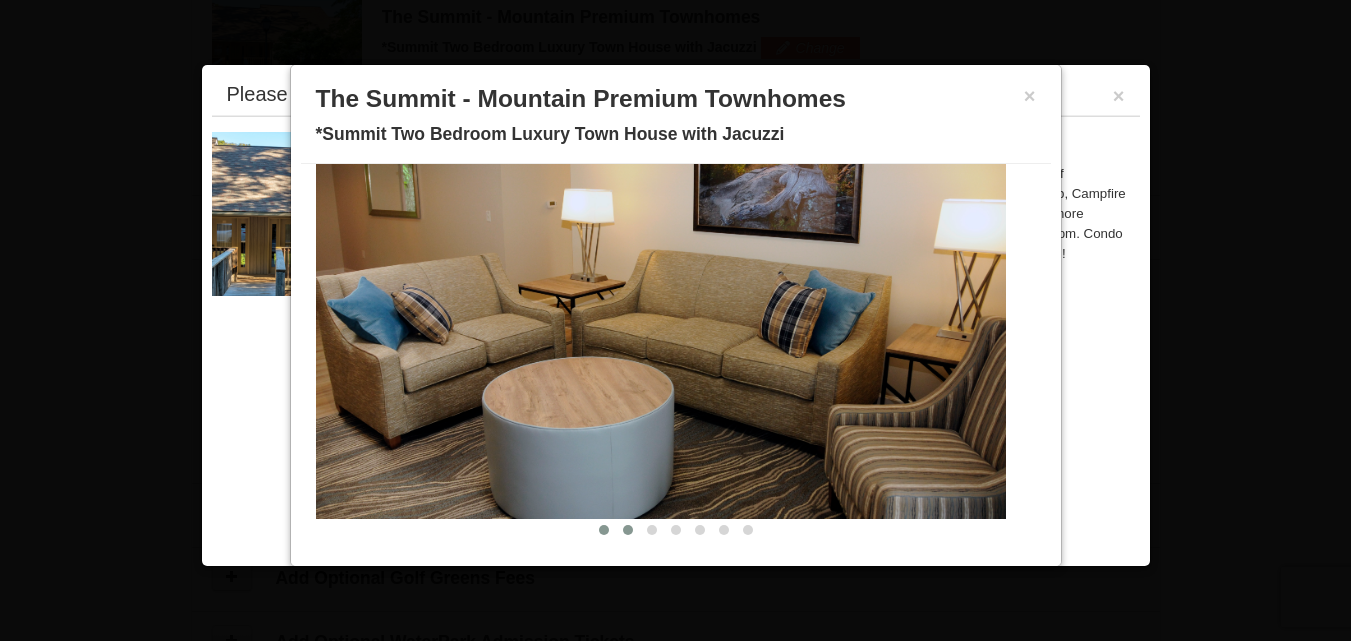 click at bounding box center (628, 530) 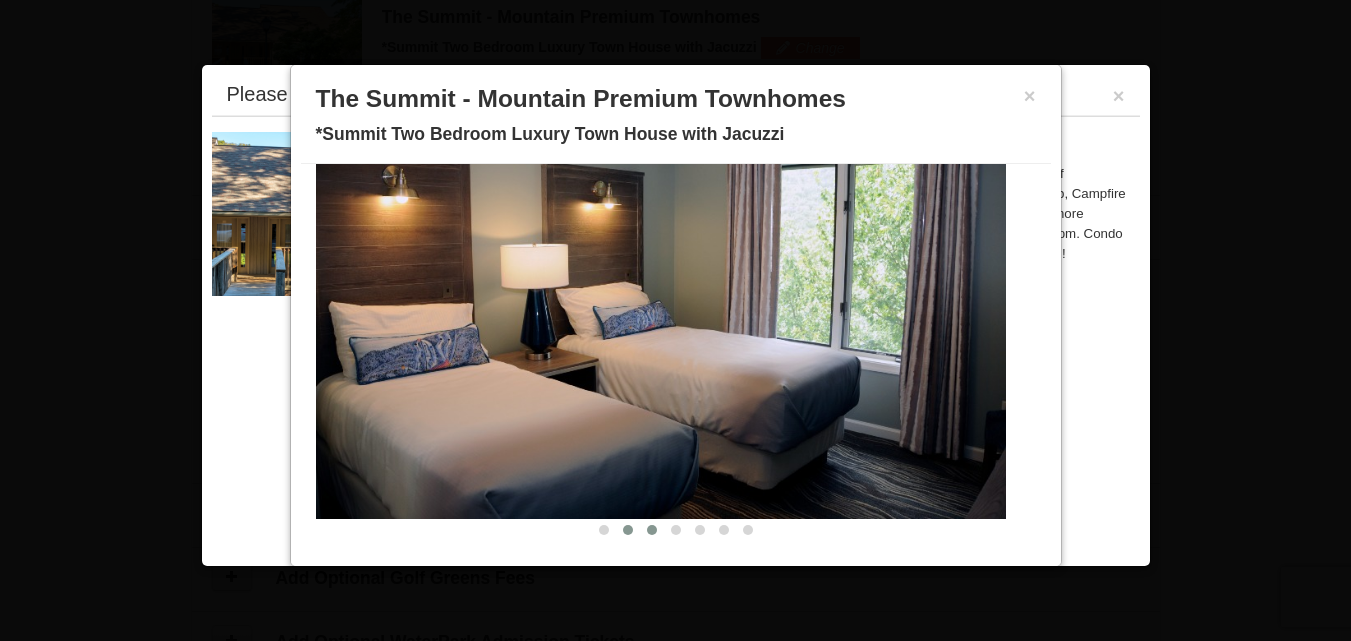 click at bounding box center (652, 530) 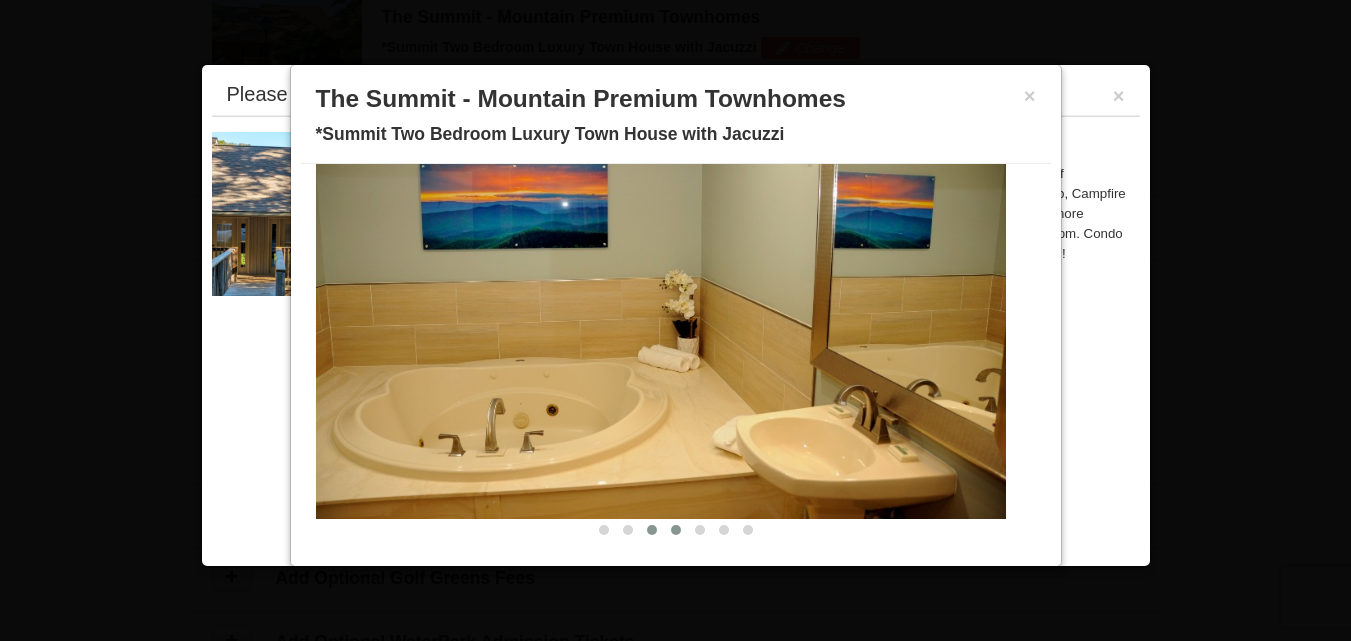 click at bounding box center [676, 530] 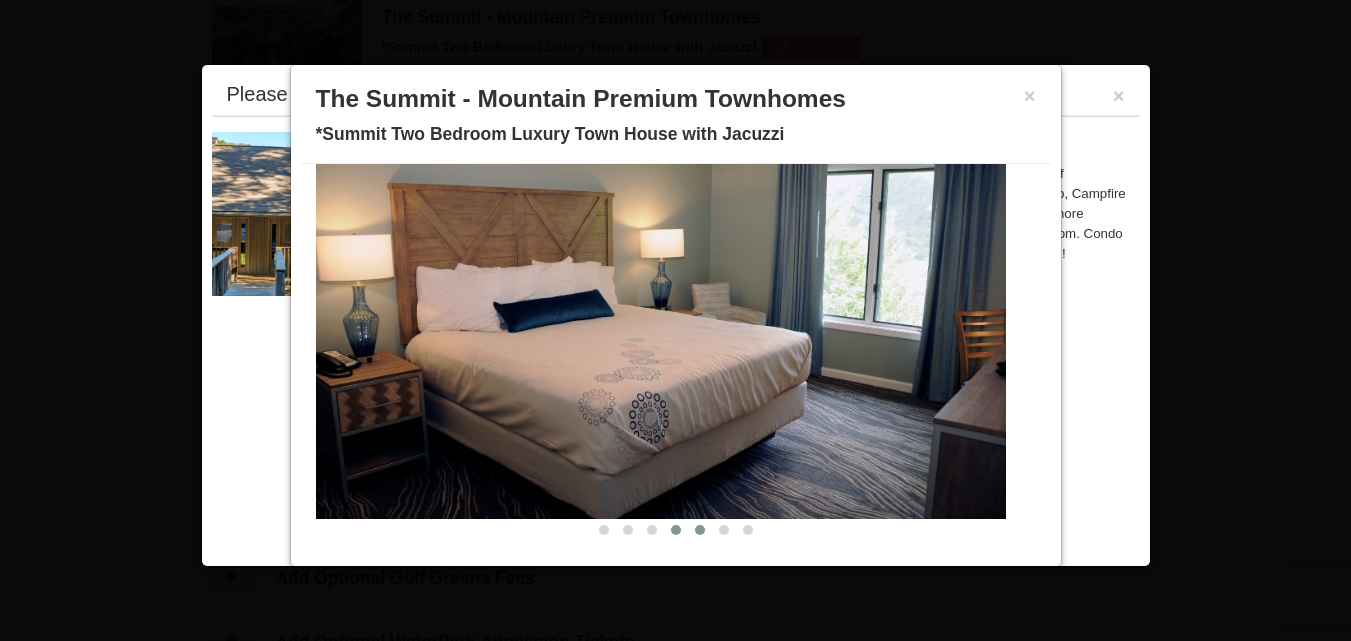 click at bounding box center [700, 530] 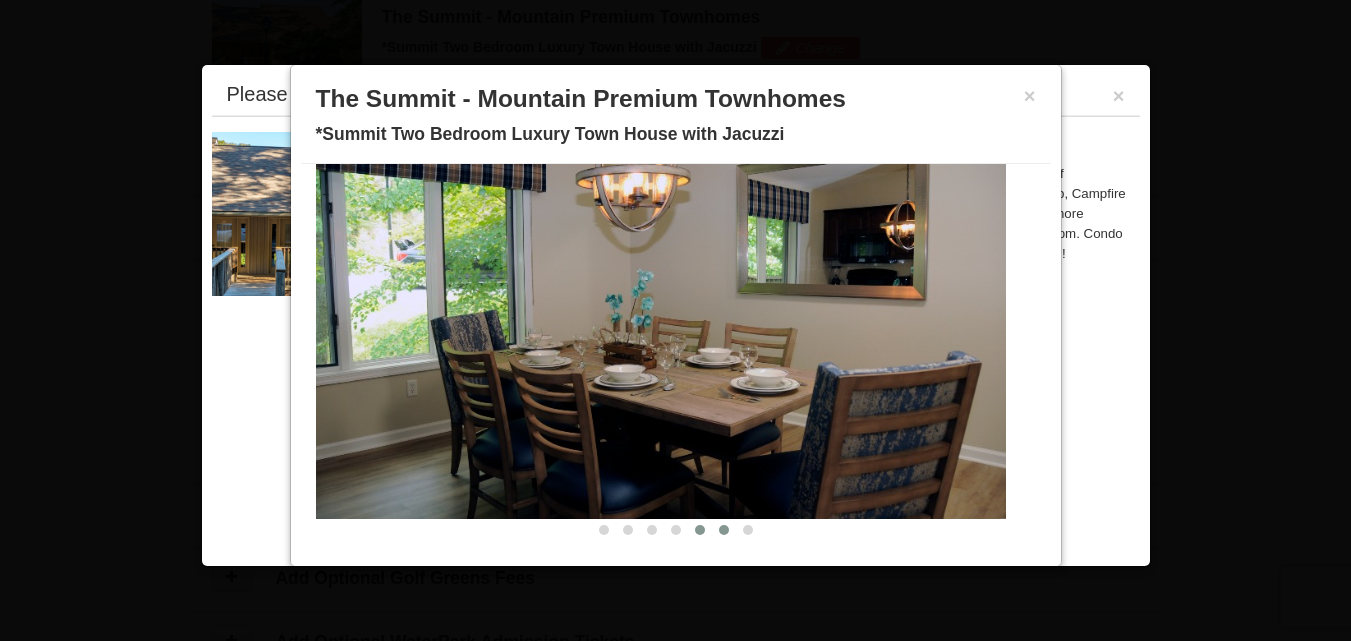 click at bounding box center [724, 530] 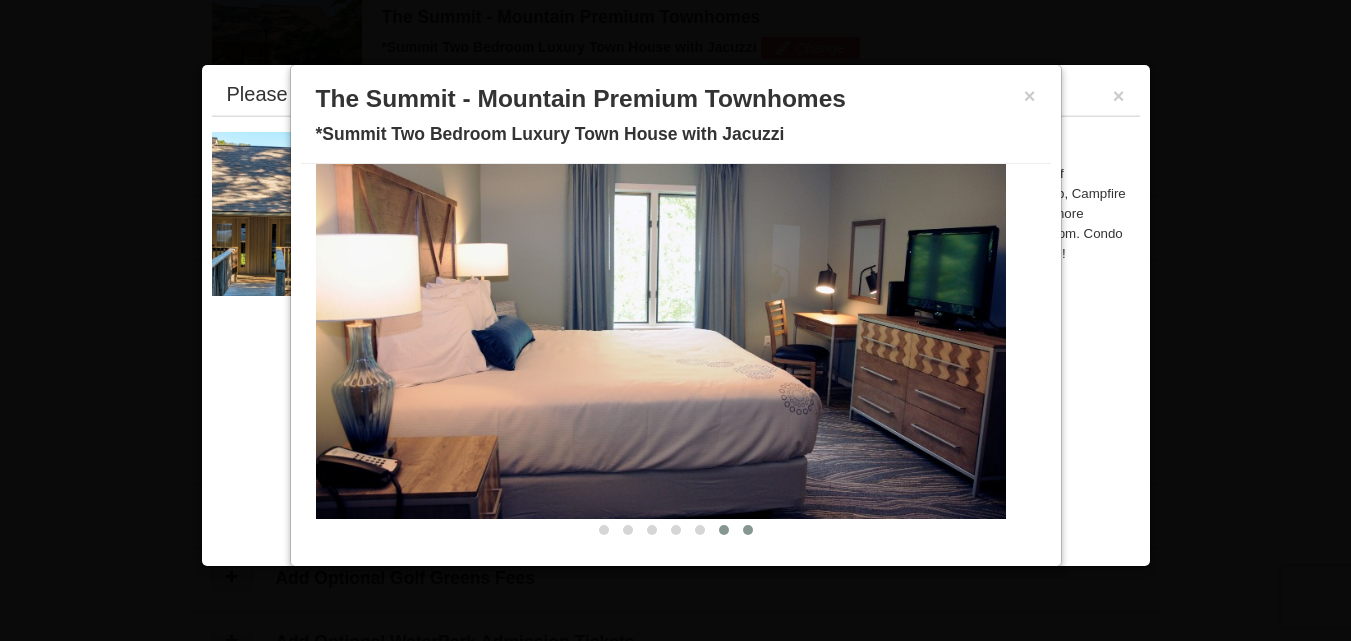 click at bounding box center (748, 530) 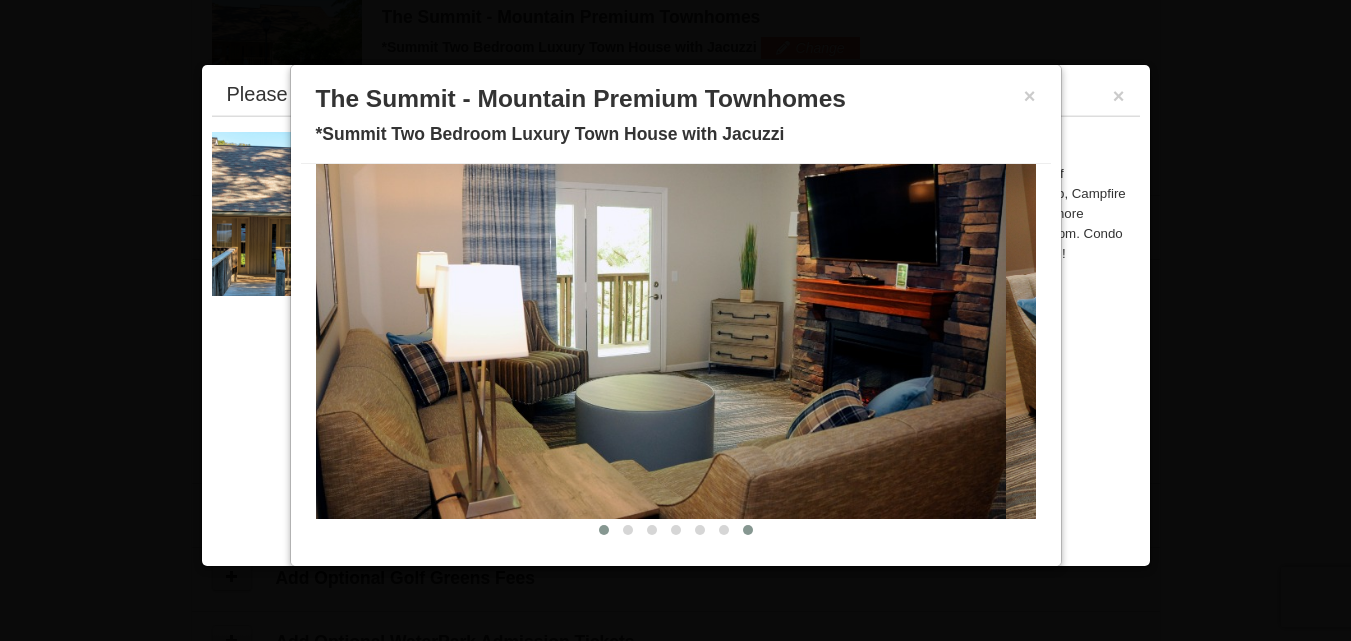 click at bounding box center (604, 530) 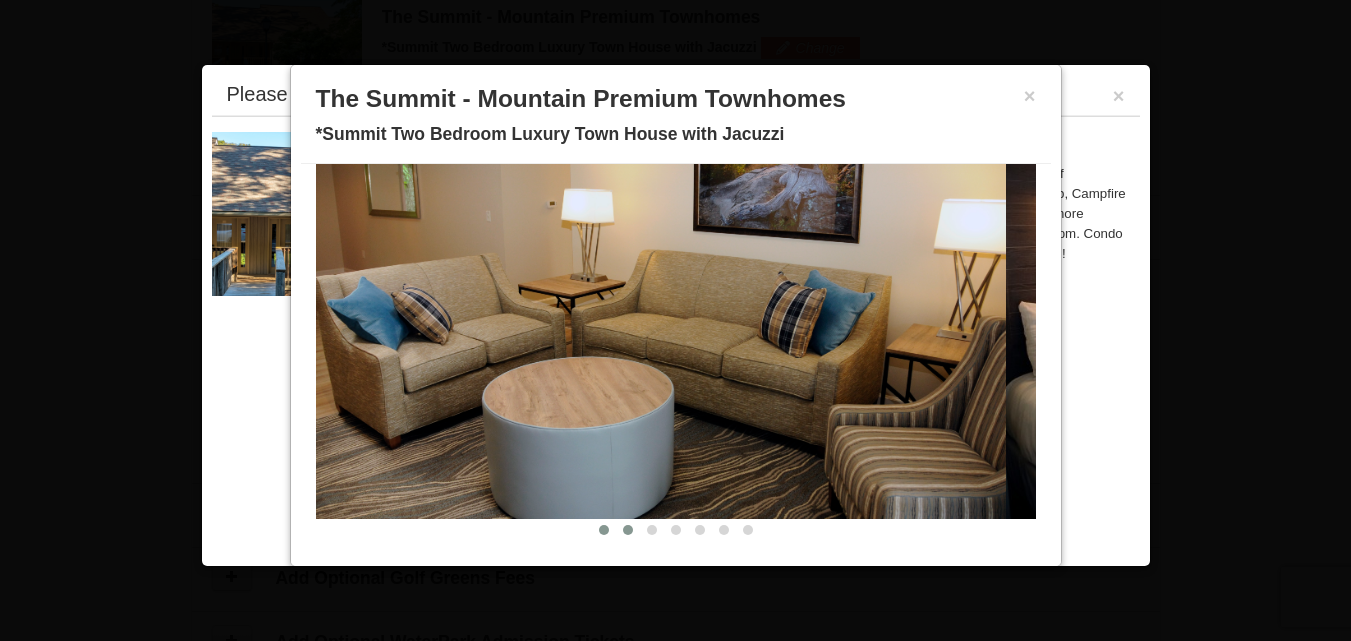 click at bounding box center [628, 530] 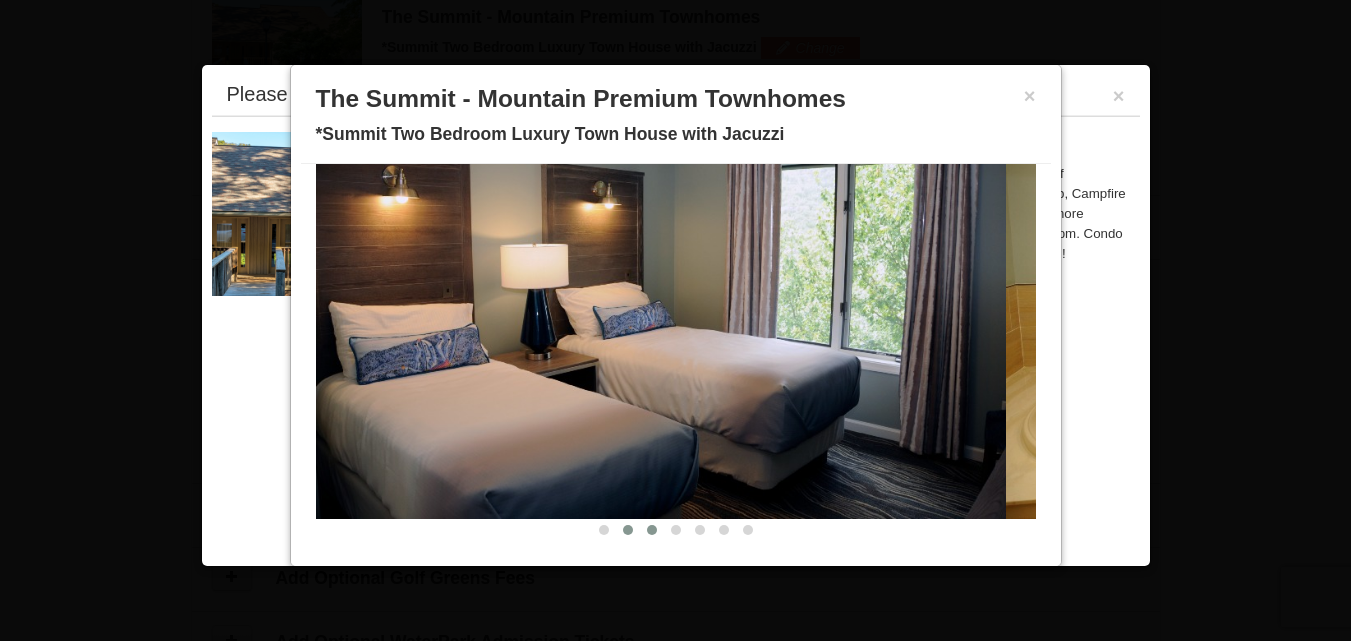 click at bounding box center [652, 530] 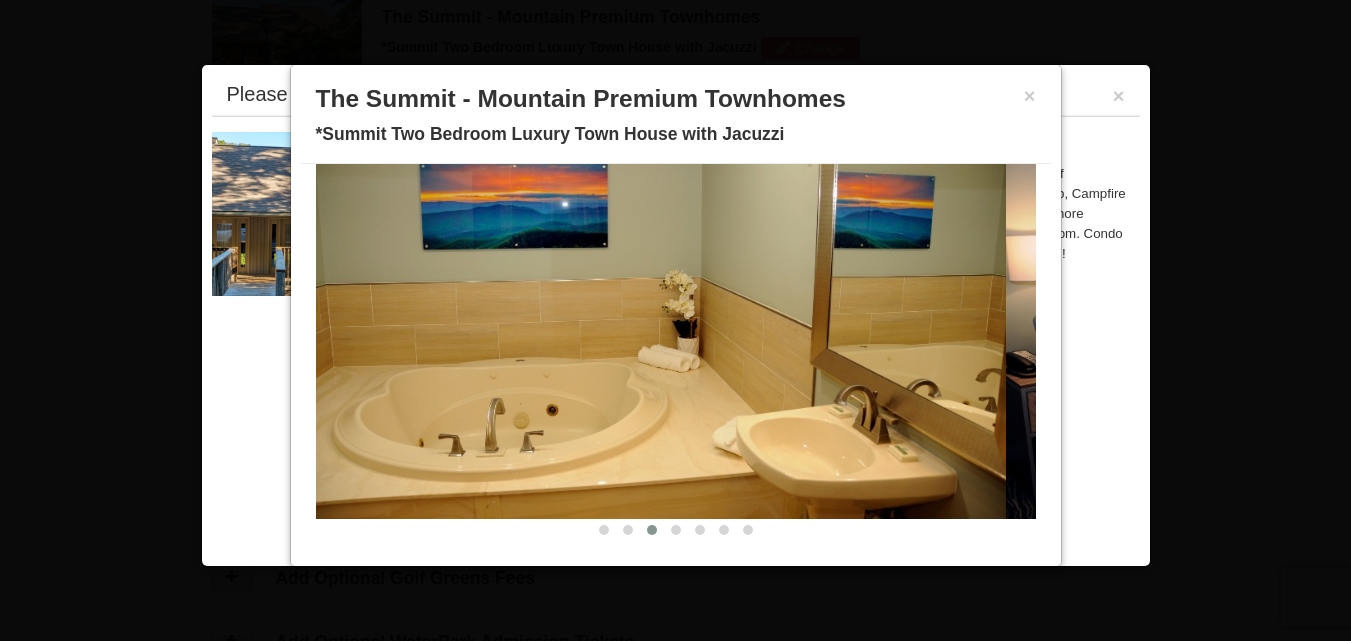 click at bounding box center [652, 530] 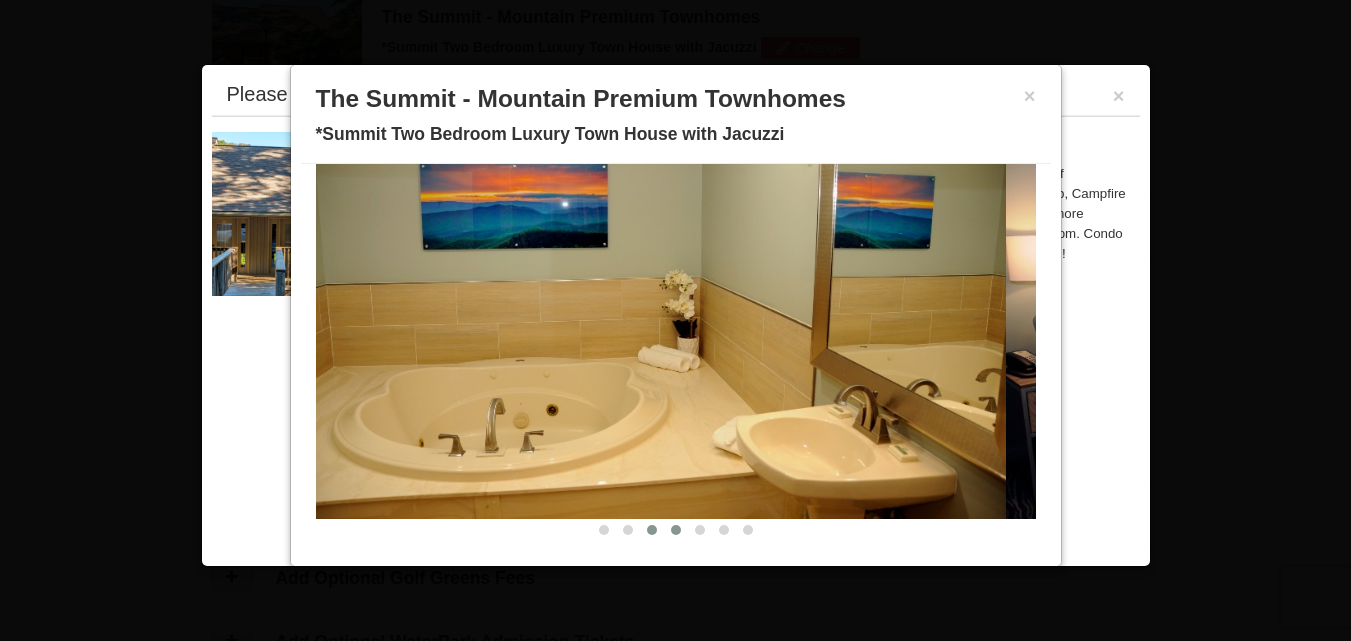 click at bounding box center [676, 530] 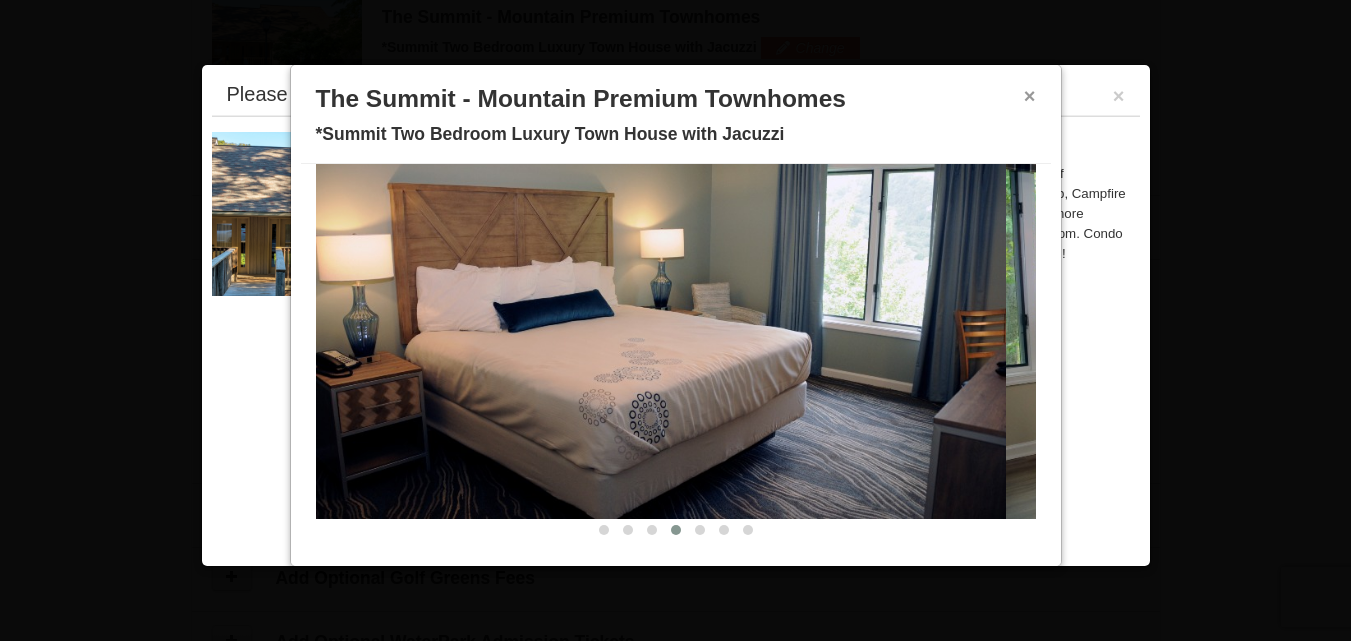 click on "×" at bounding box center (1030, 96) 